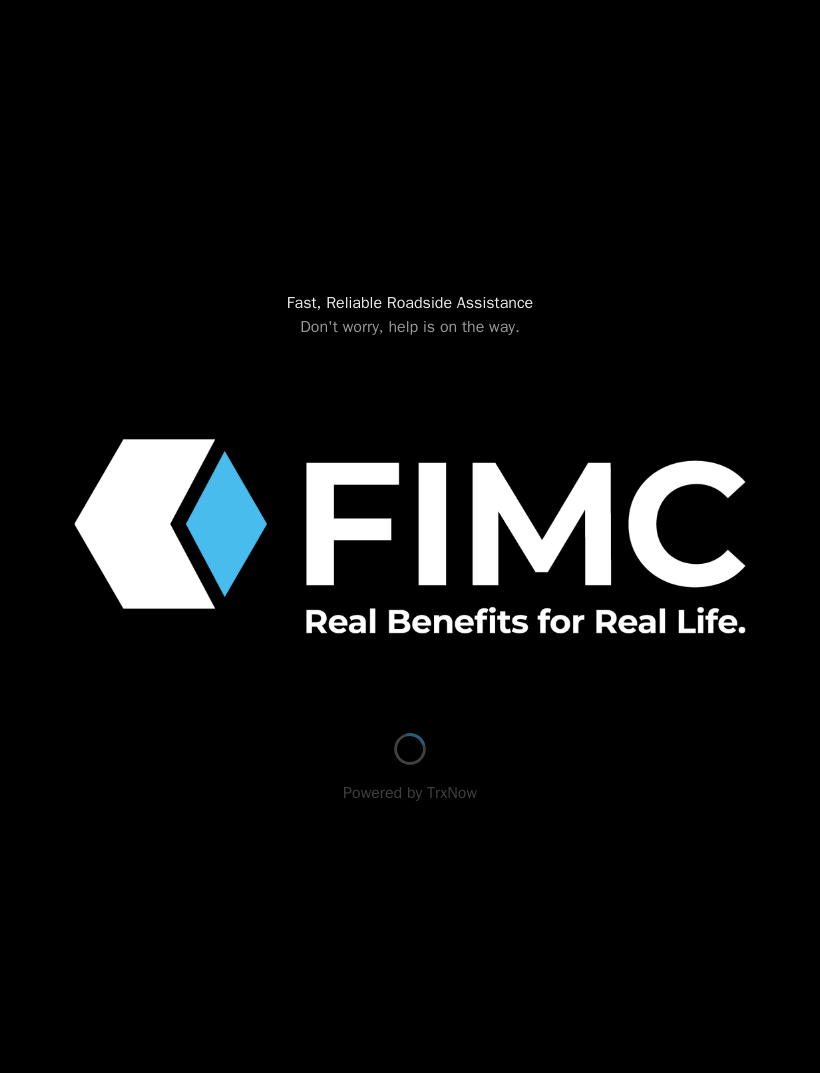 scroll, scrollTop: 0, scrollLeft: 0, axis: both 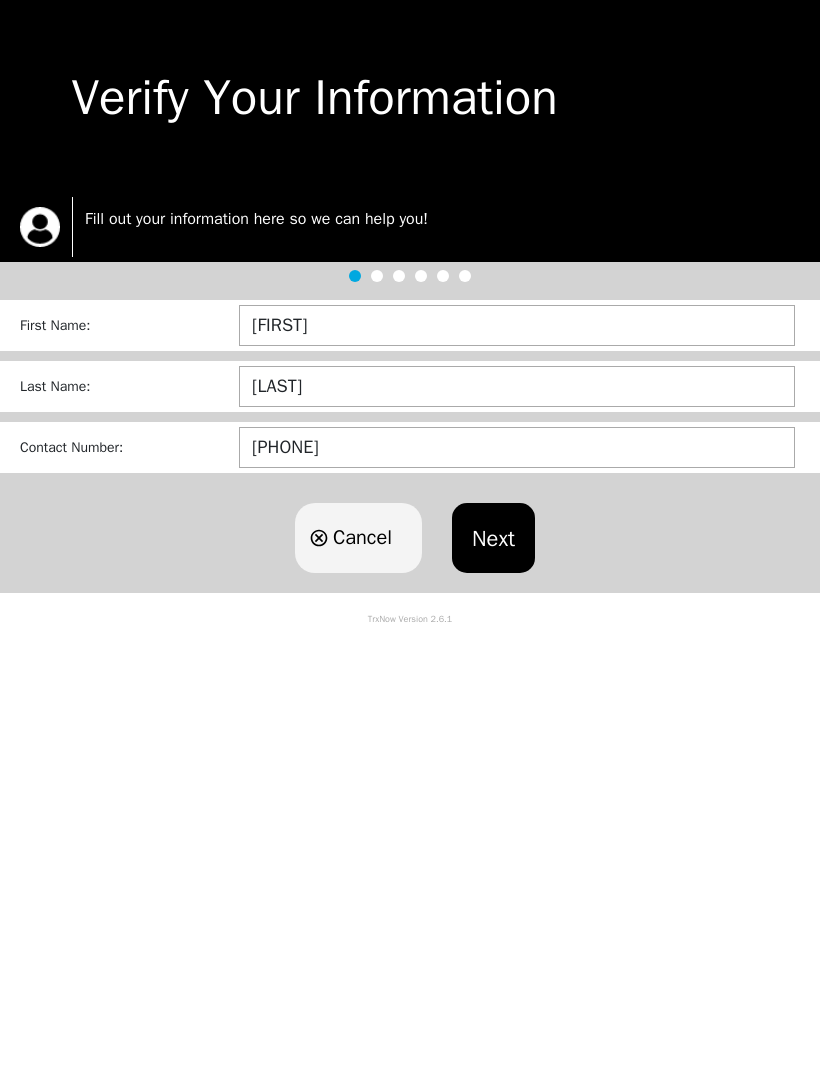 click on "Next" at bounding box center (493, 538) 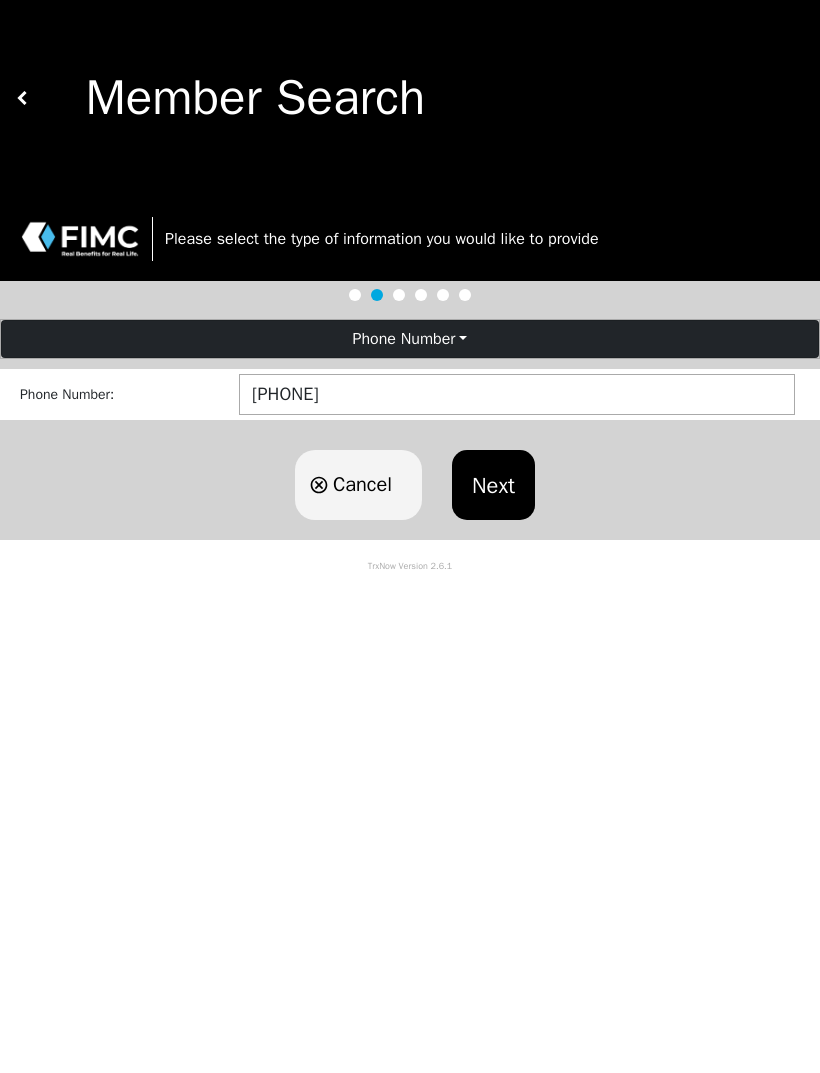 click on "Next" at bounding box center (493, 485) 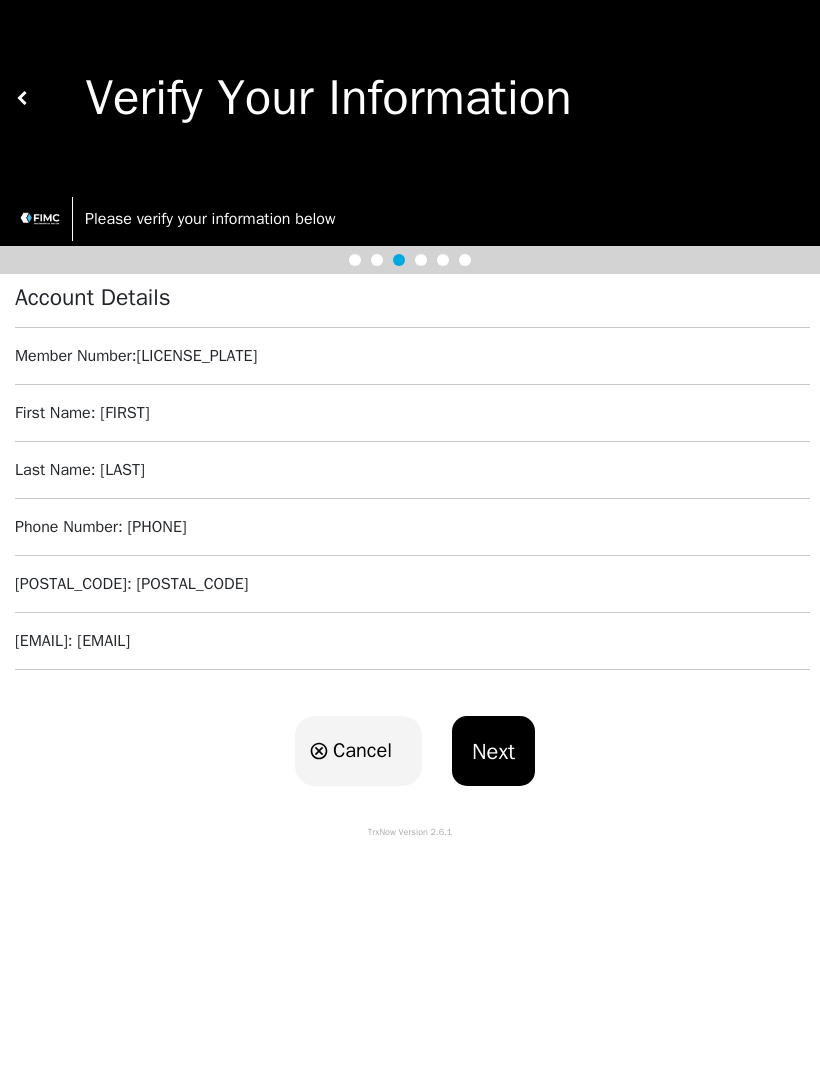 click on "Next" at bounding box center [493, 751] 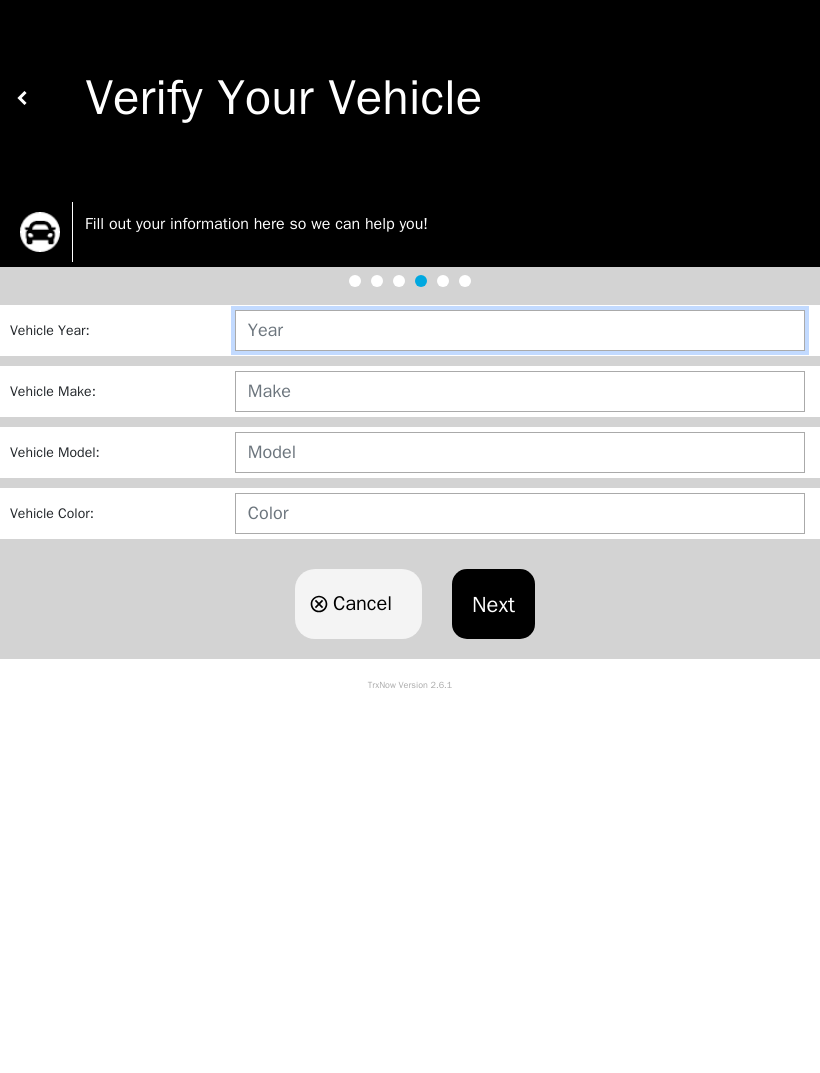 click at bounding box center (520, 330) 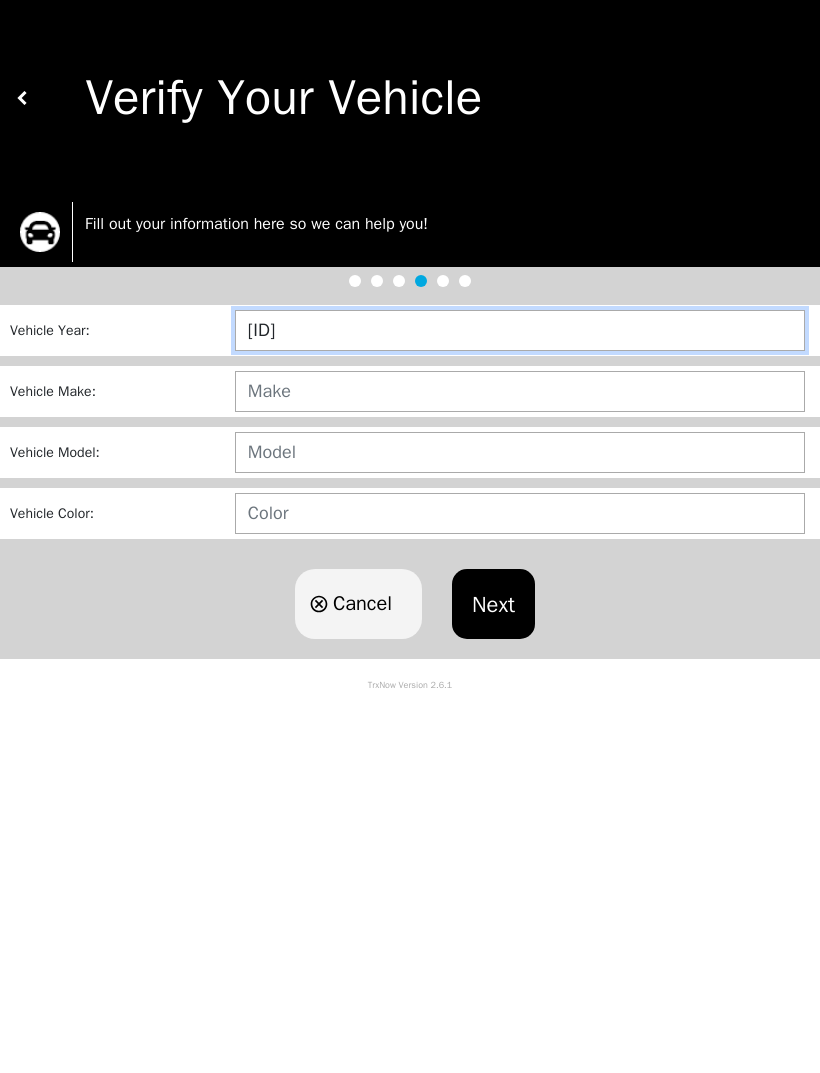 type on "[ID]" 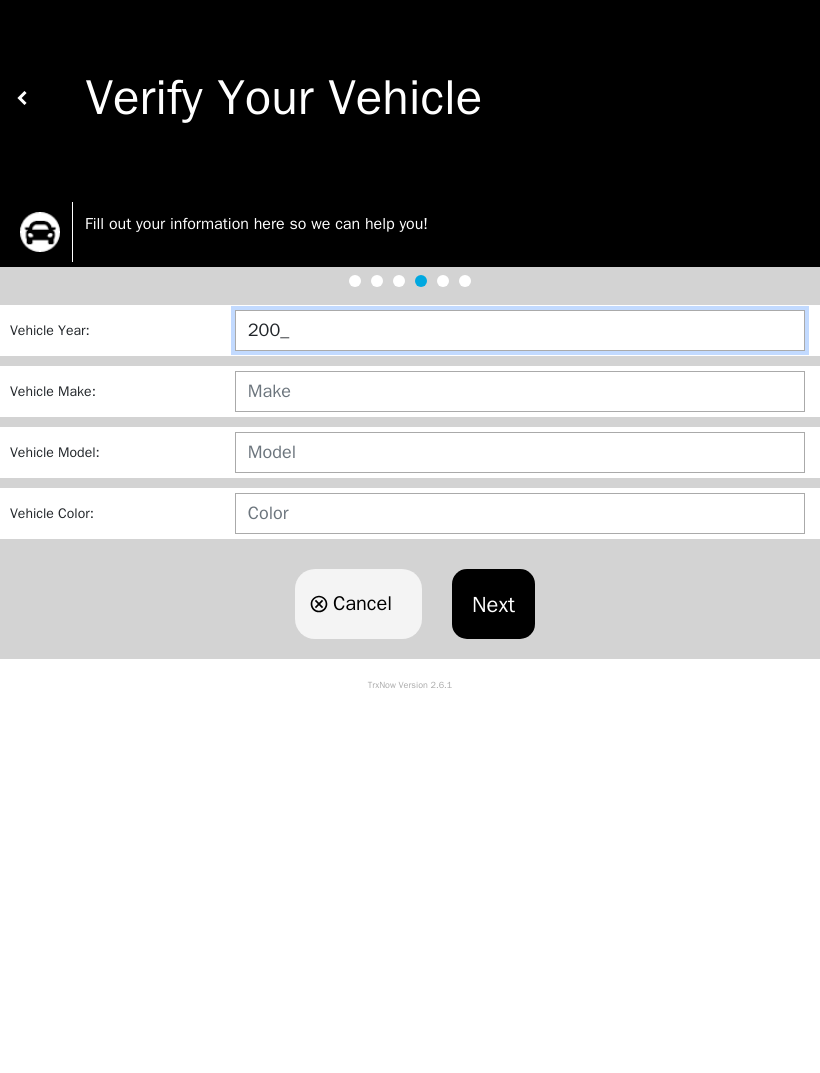 type on "[YEAR]" 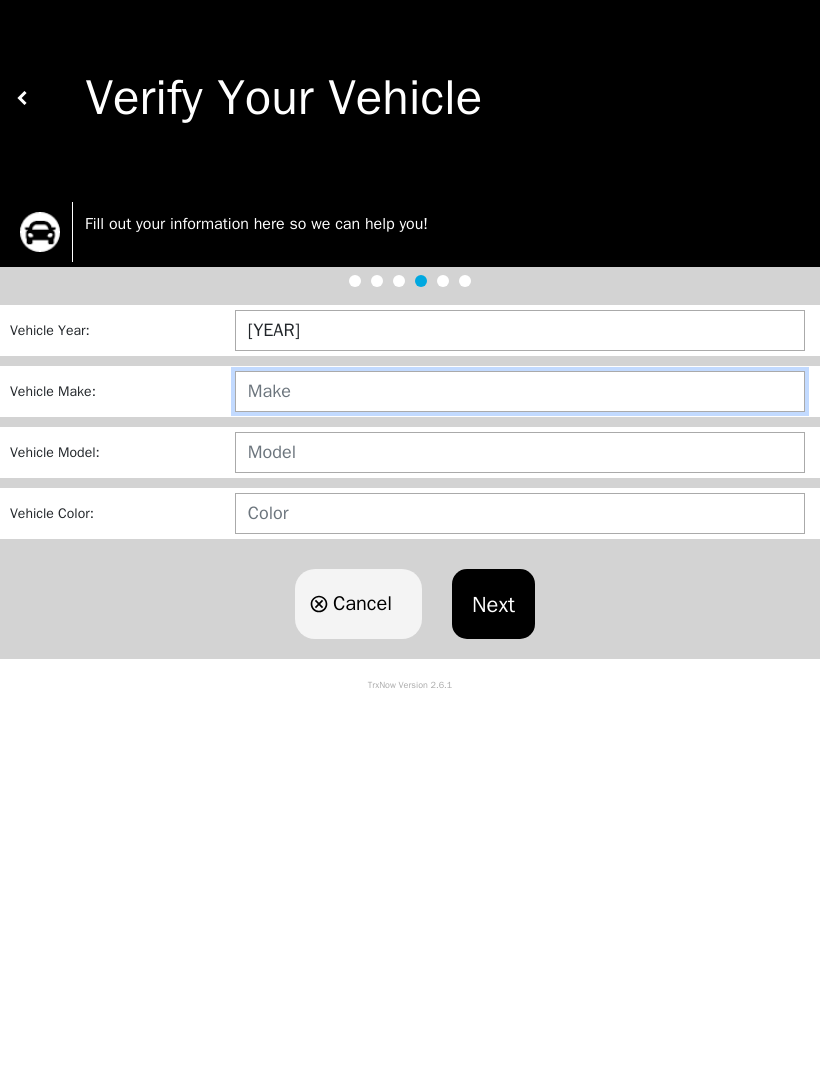 click at bounding box center (520, 391) 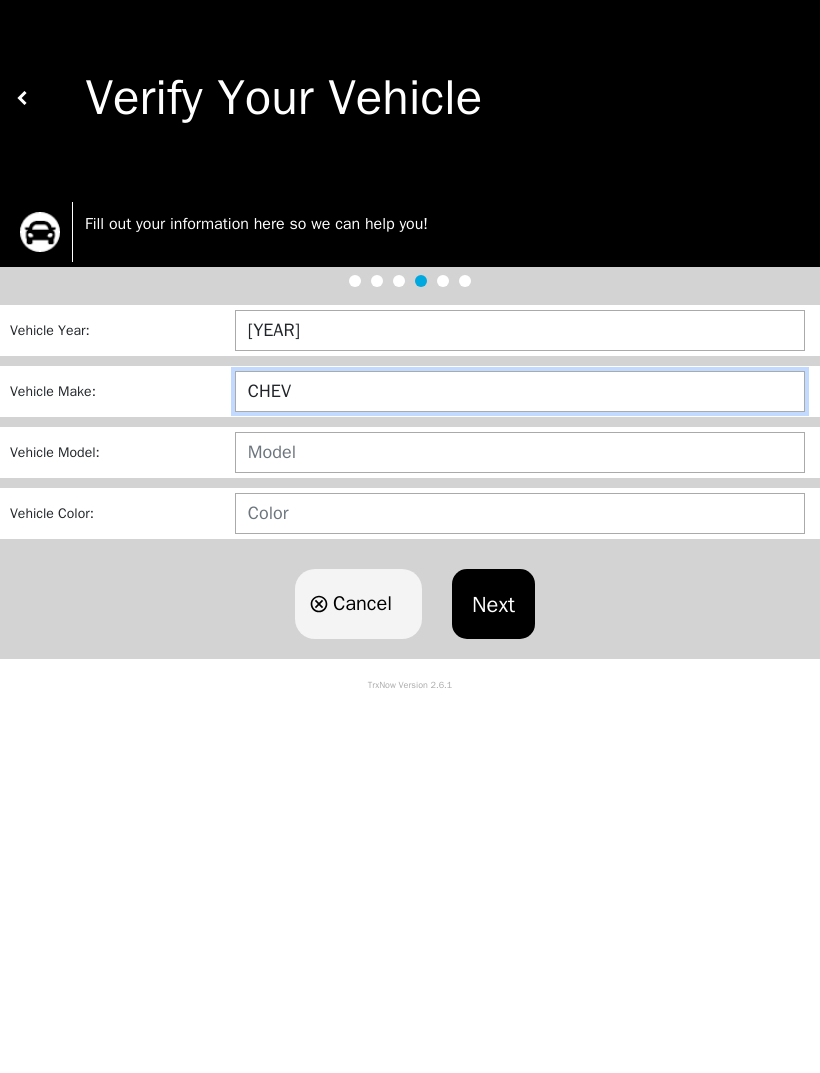 type on "CHEVY" 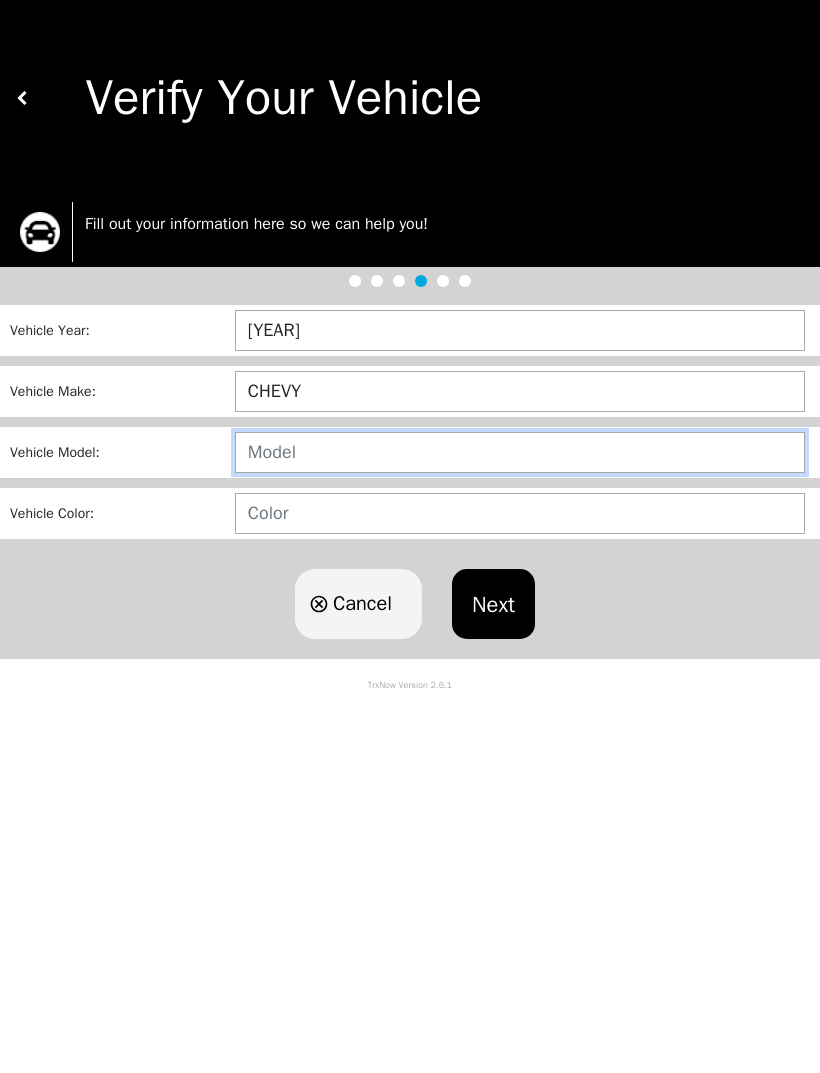 click at bounding box center (520, 452) 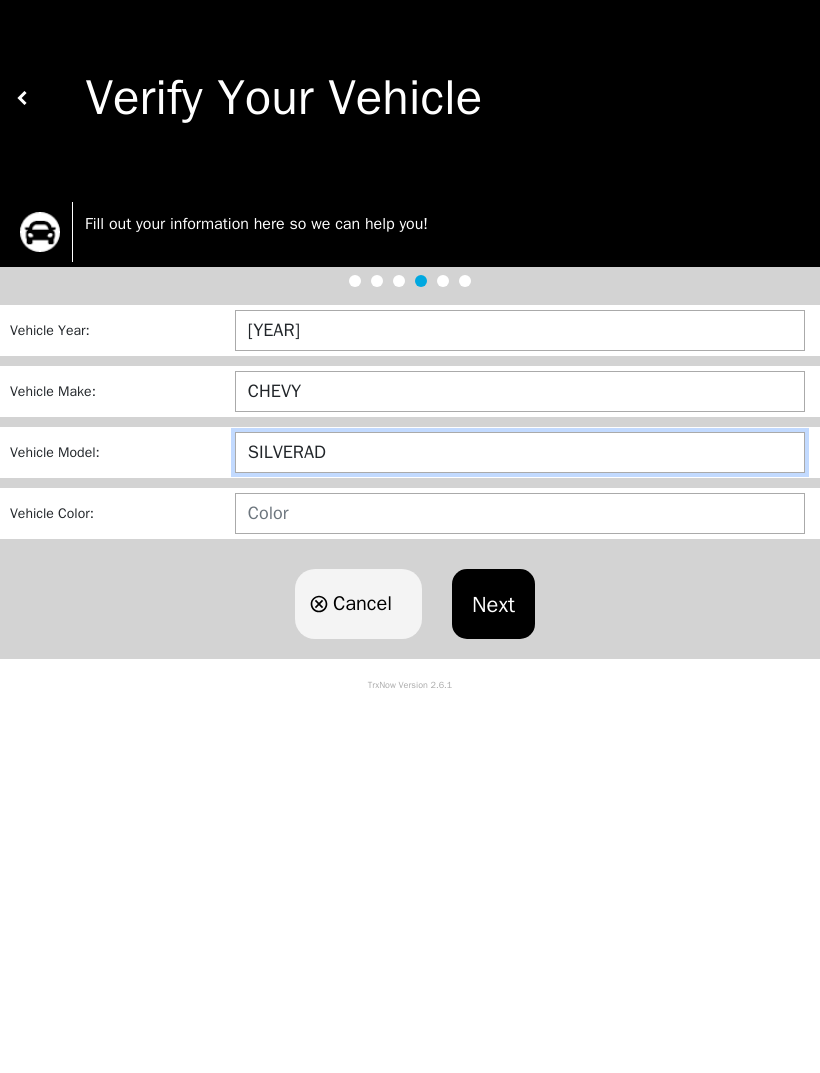 type on "SILVERADO" 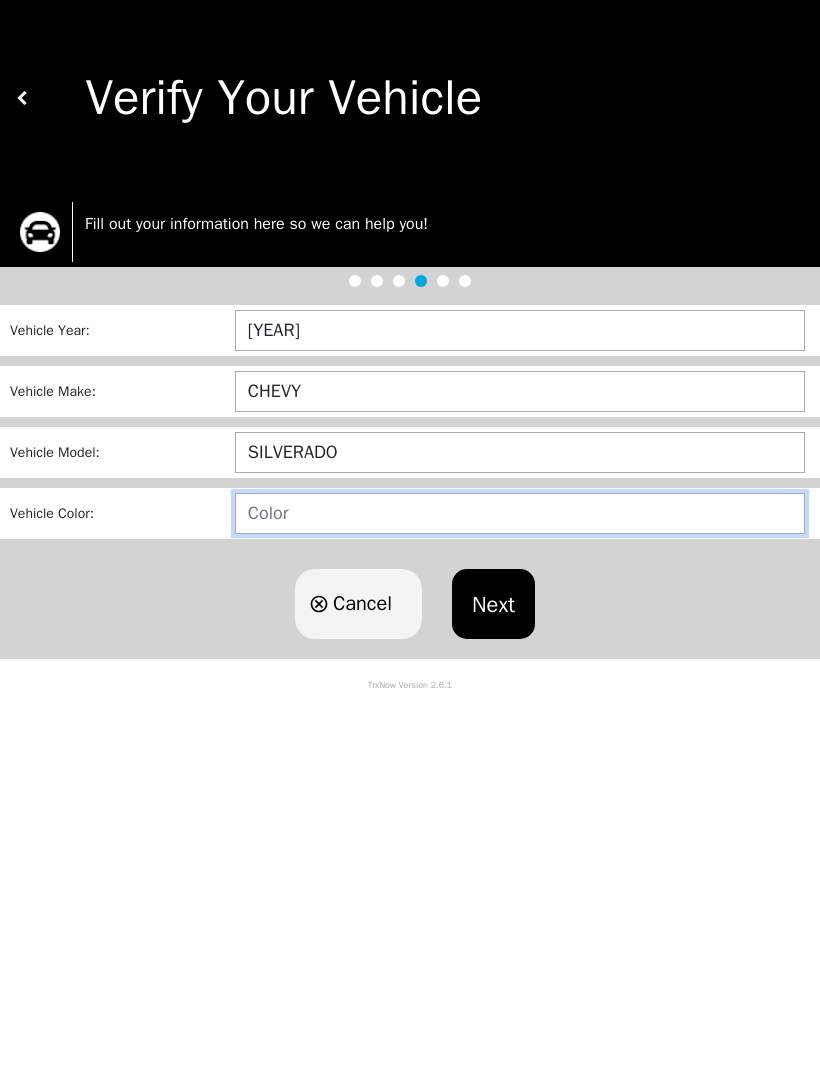click at bounding box center [520, 513] 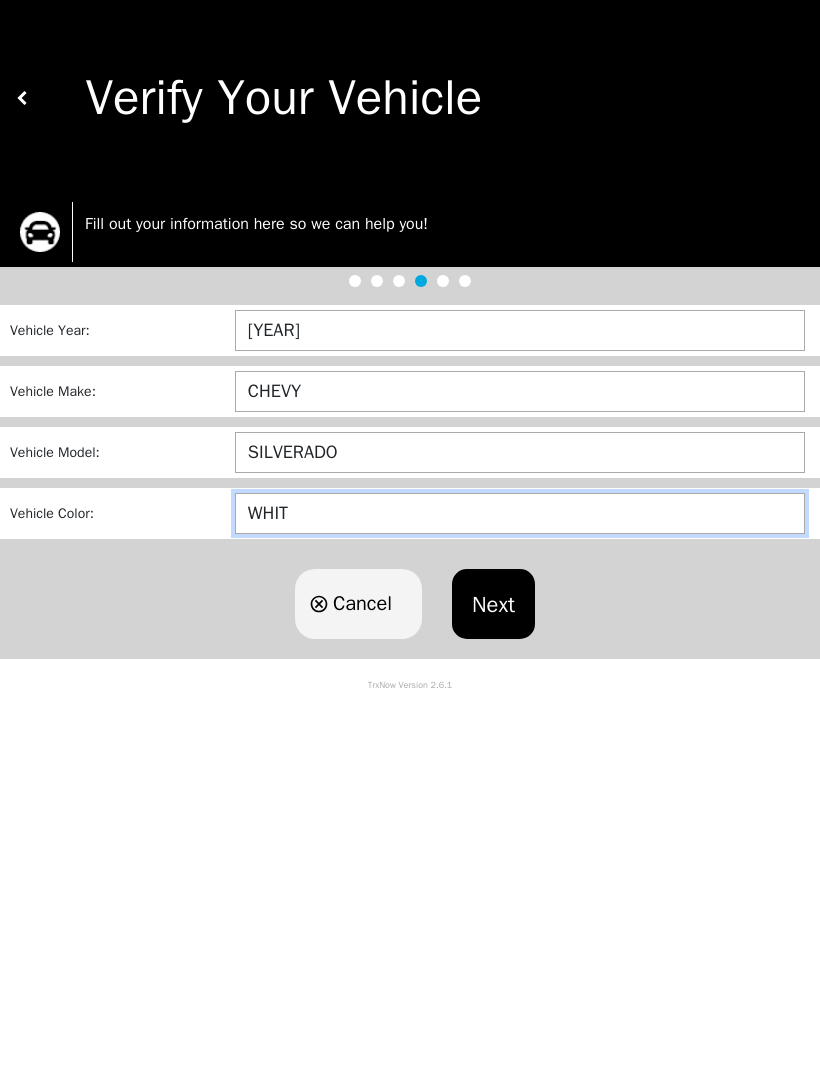 type on "WHITE" 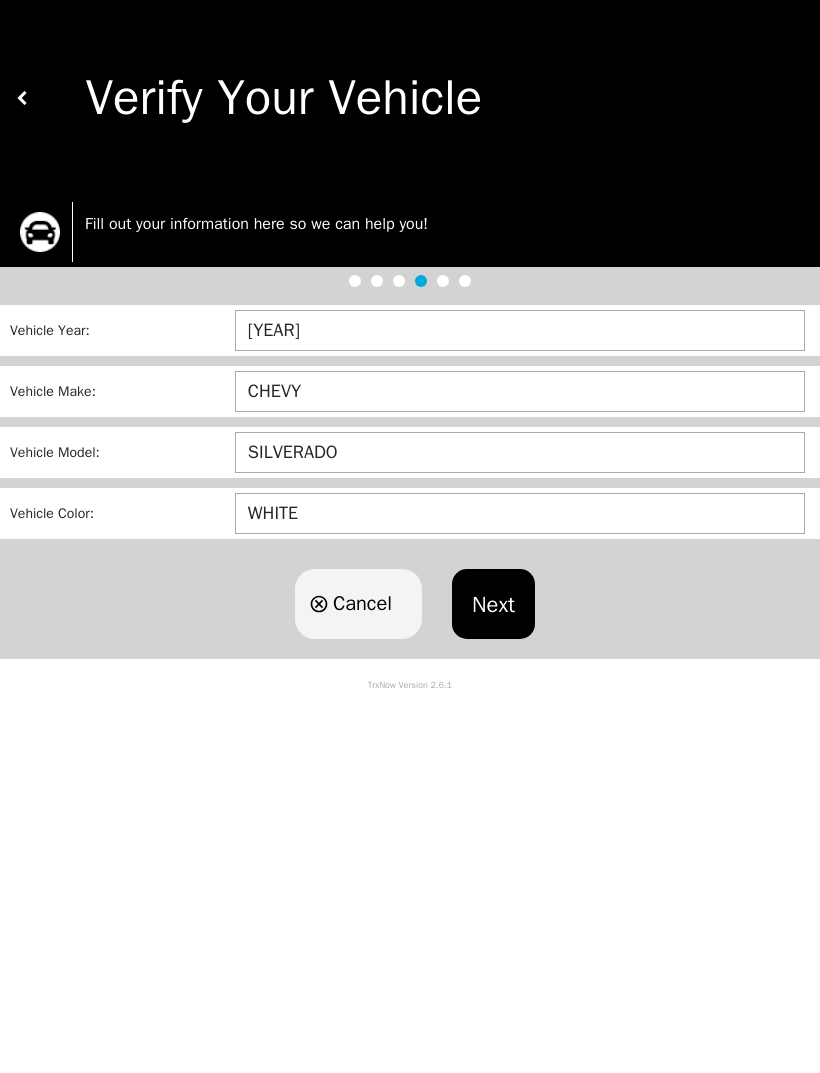click on "Next" at bounding box center [493, 604] 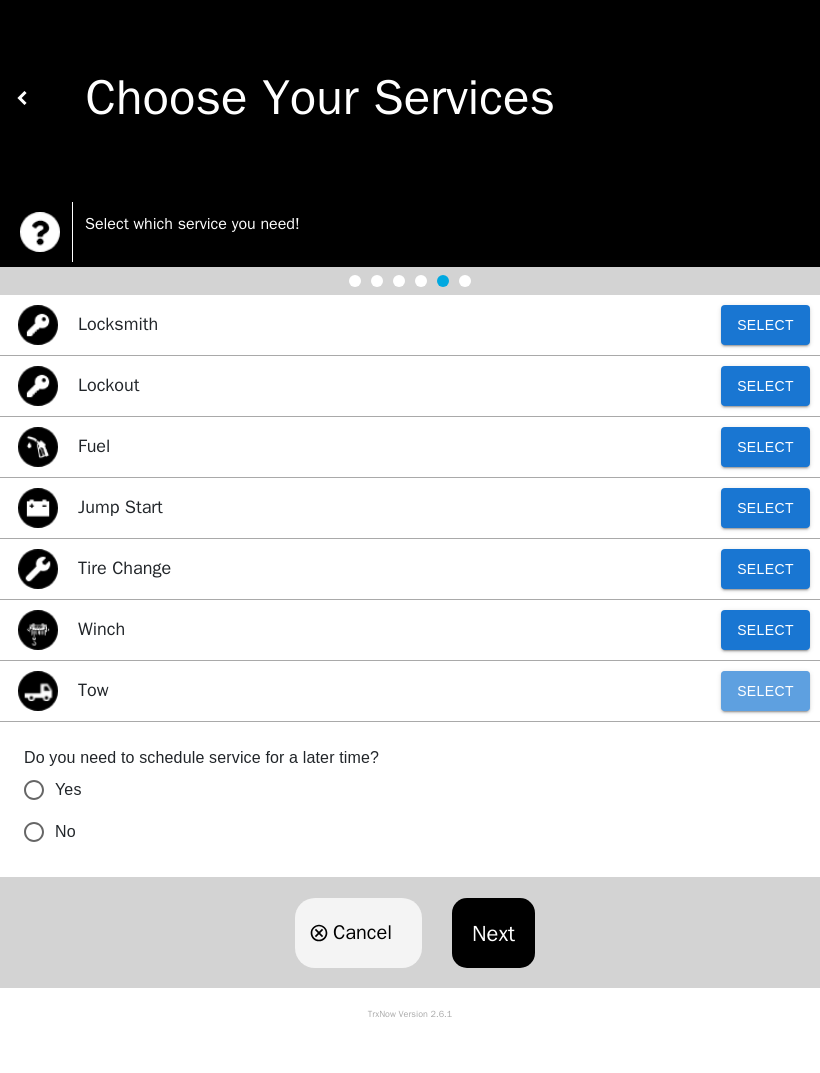 click on "Select" at bounding box center [765, 691] 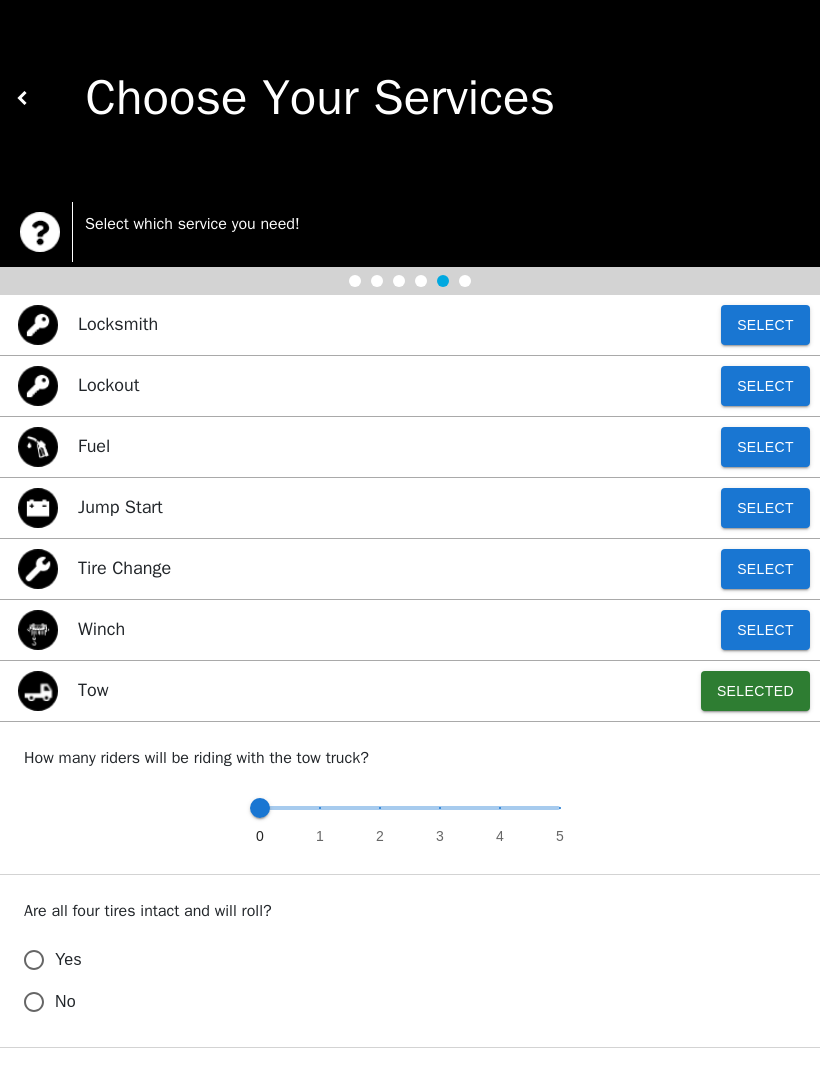 click on "Yes" at bounding box center [34, 960] 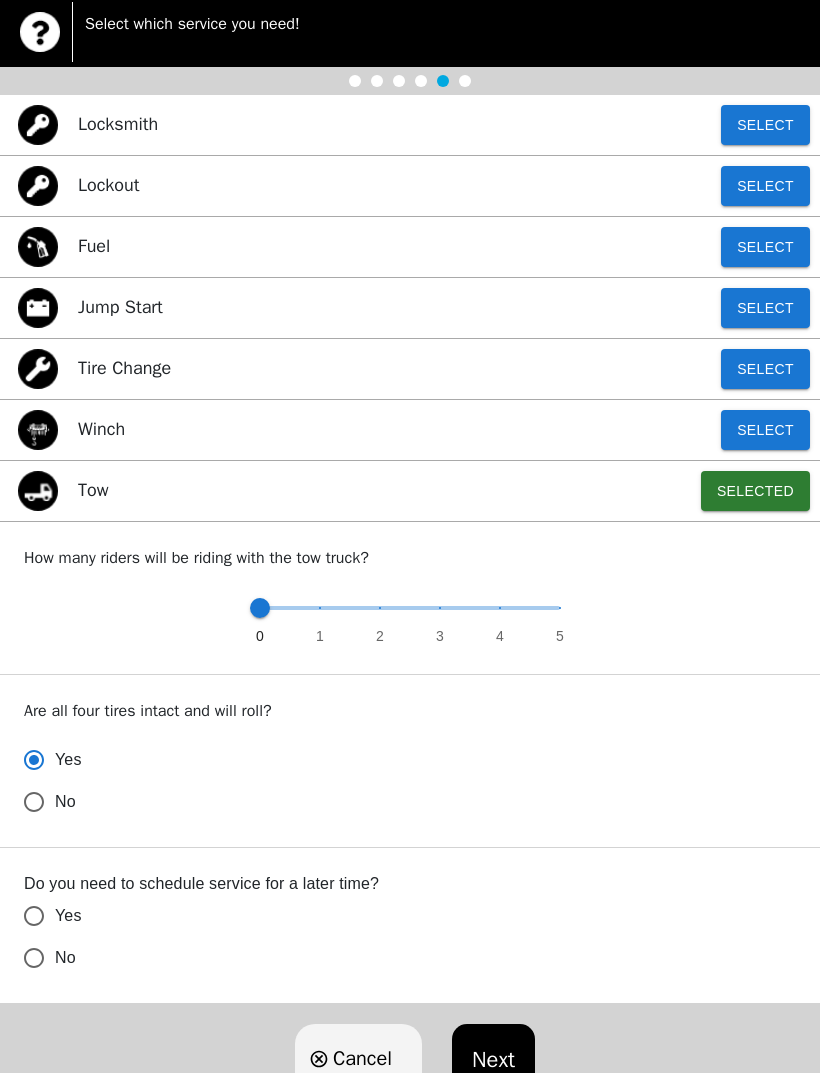scroll, scrollTop: 210, scrollLeft: 0, axis: vertical 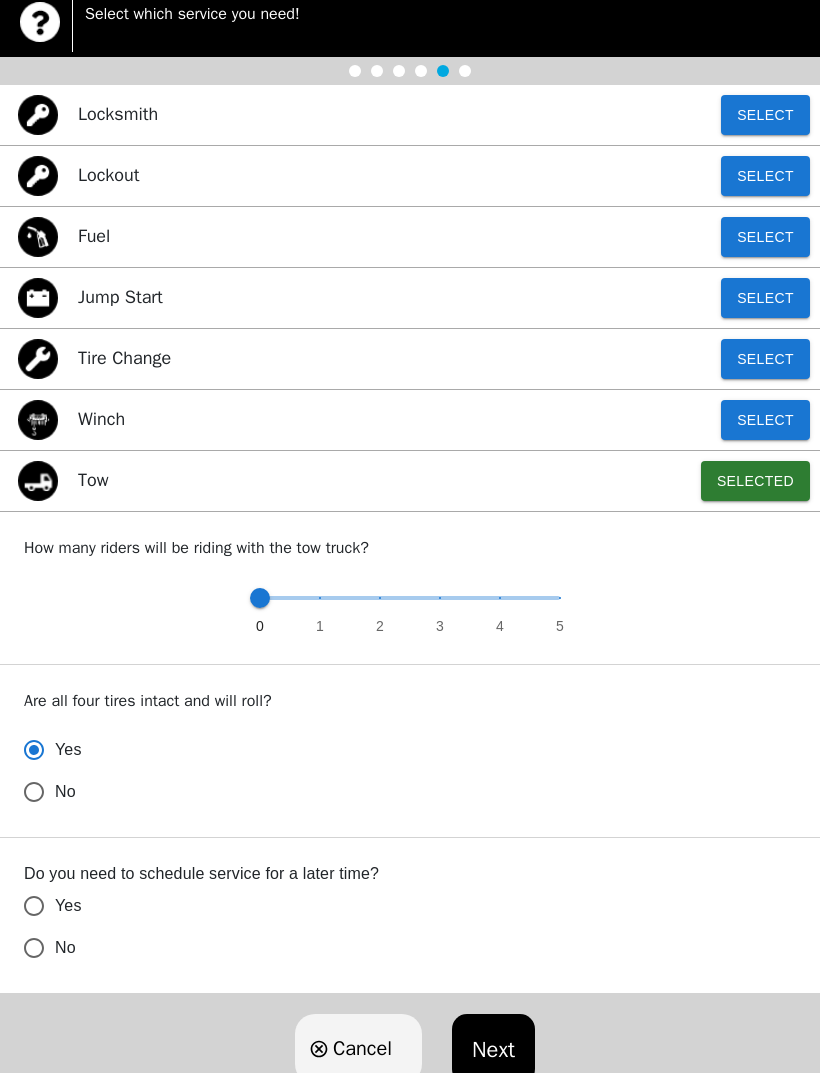 click on "No" at bounding box center [34, 792] 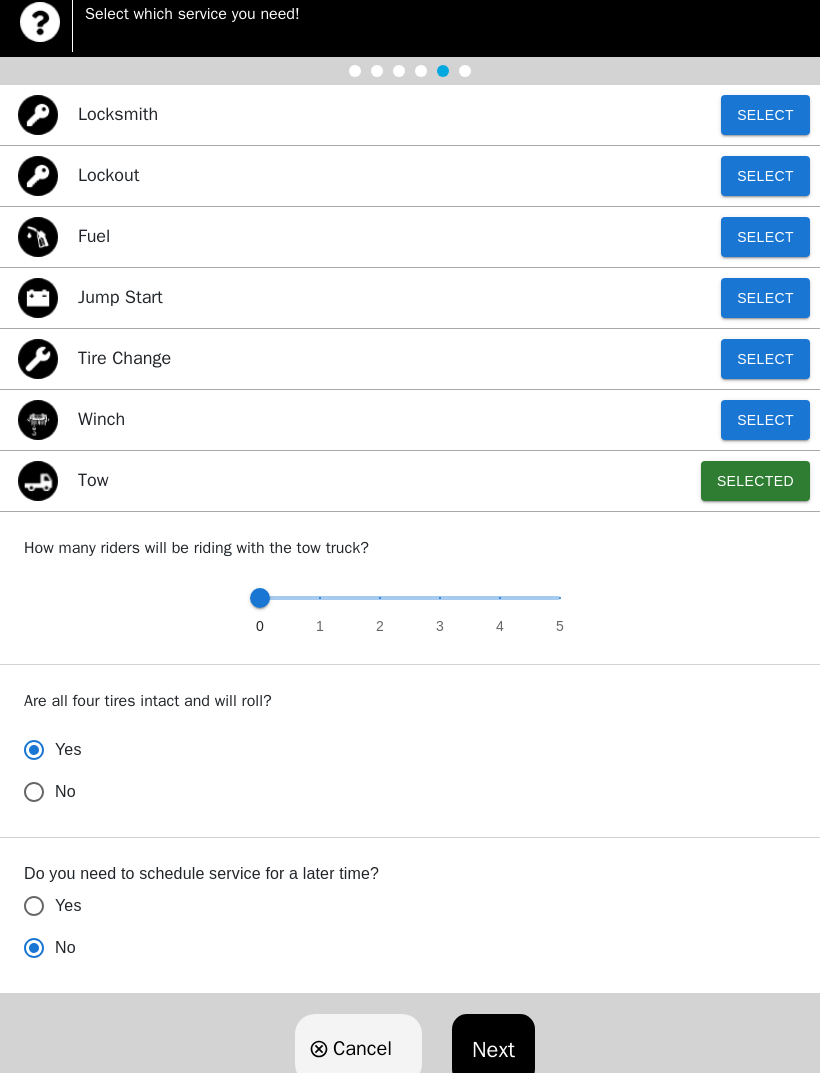 click on "Next" at bounding box center [493, 1049] 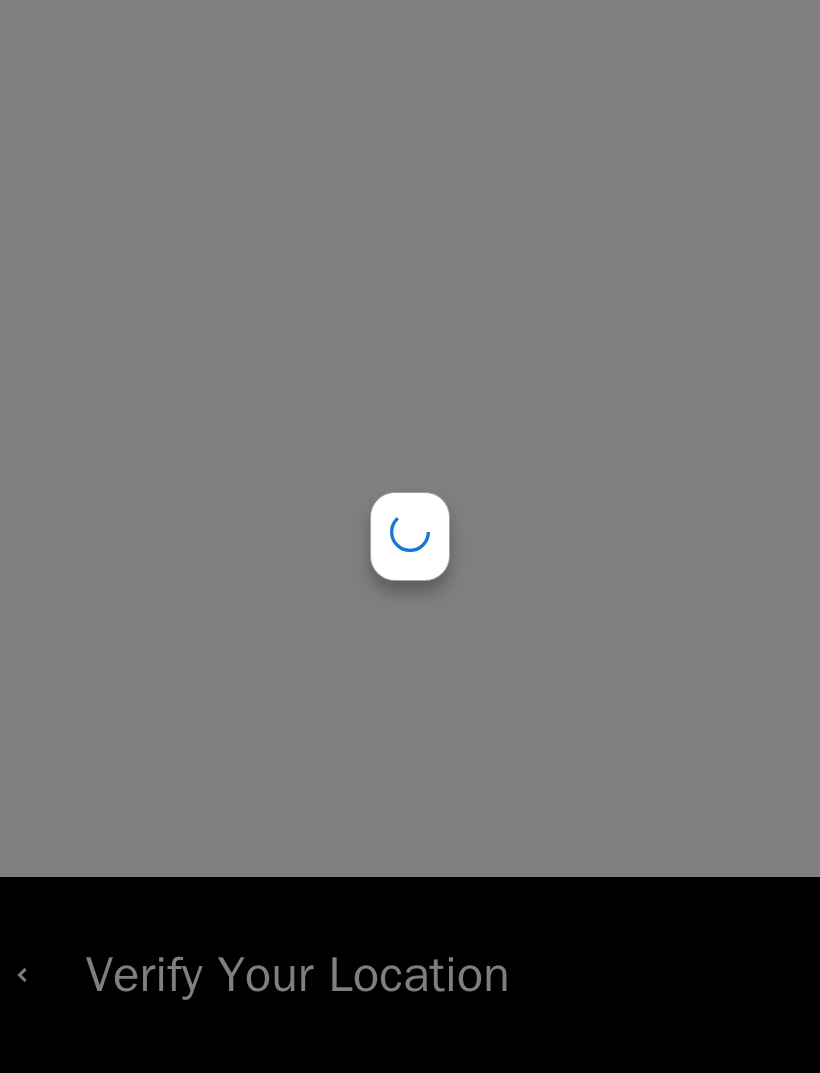scroll, scrollTop: 0, scrollLeft: 0, axis: both 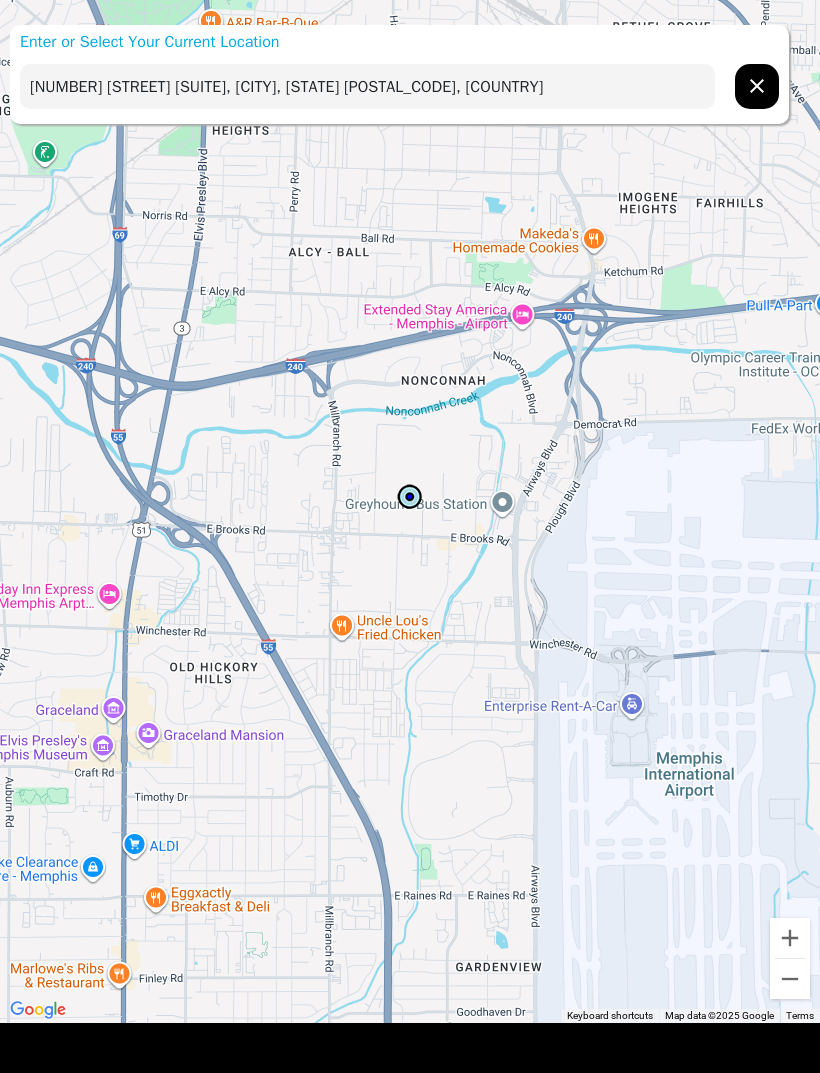 click on "[NUMBER] [STREET] [SUITE], [CITY], [STATE] [POSTAL_CODE], [COUNTRY]" at bounding box center [367, 86] 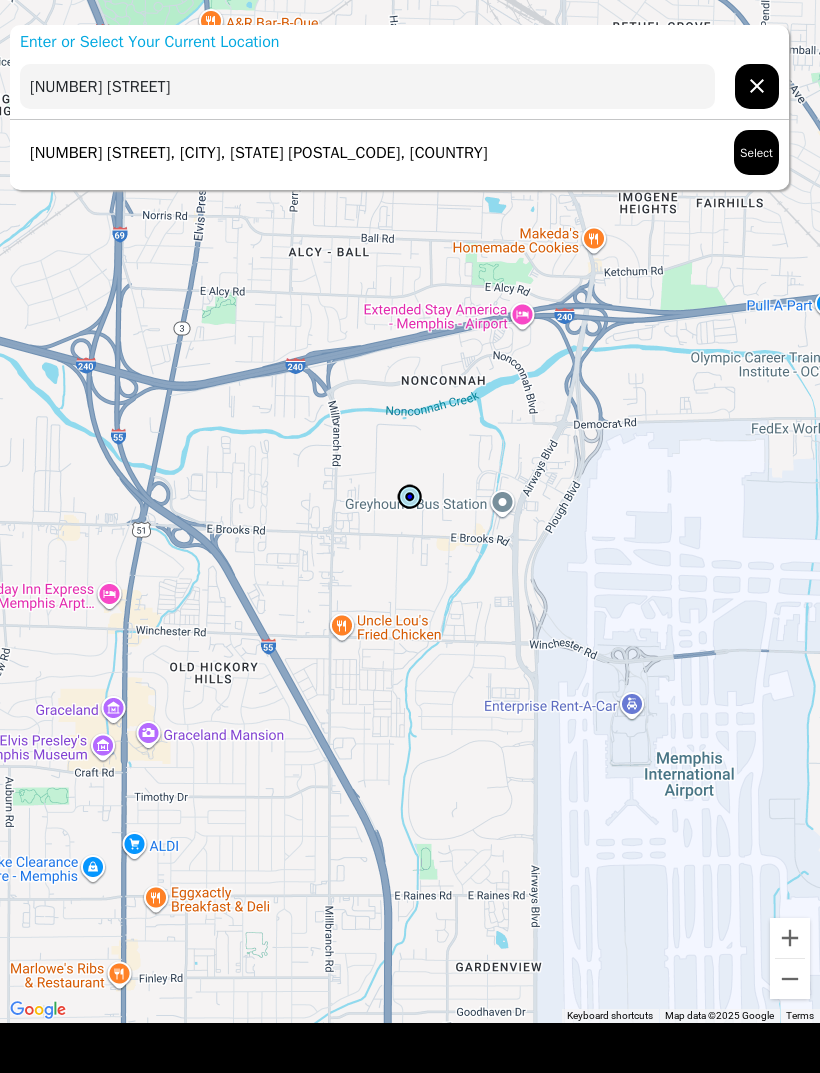 type on "[NUMBER]" 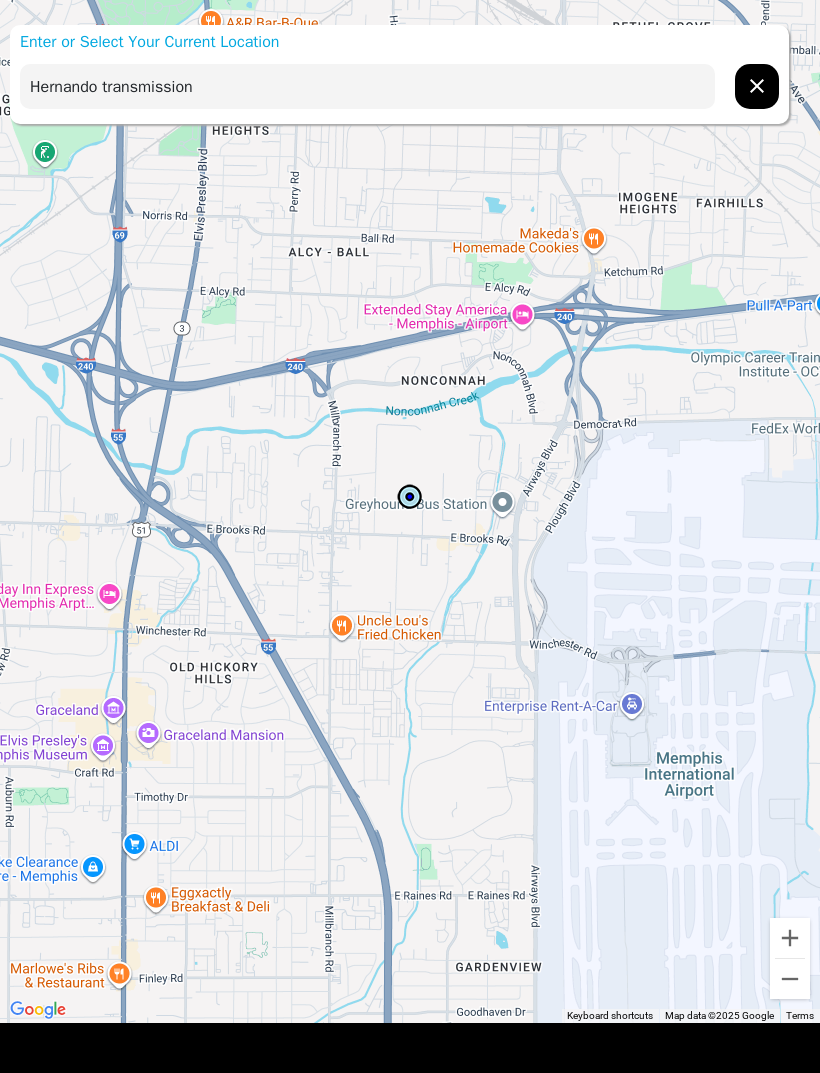 click on "Hernando transmission" at bounding box center [367, 86] 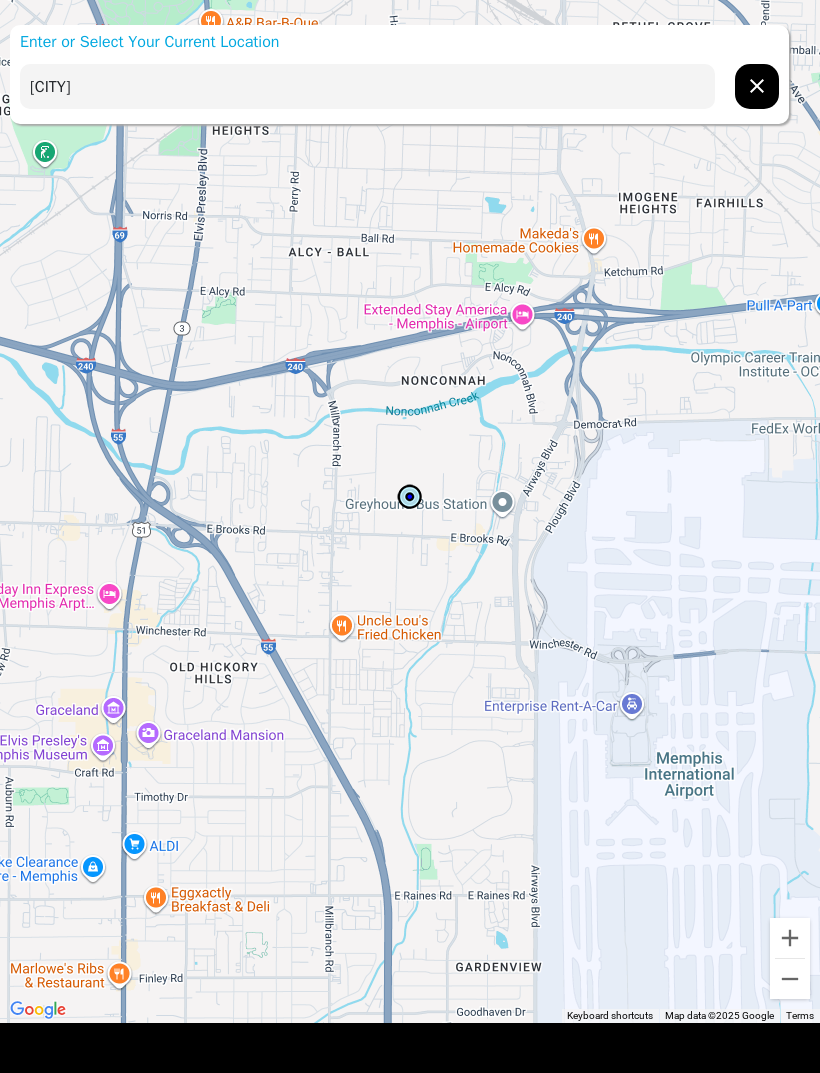 type on "H" 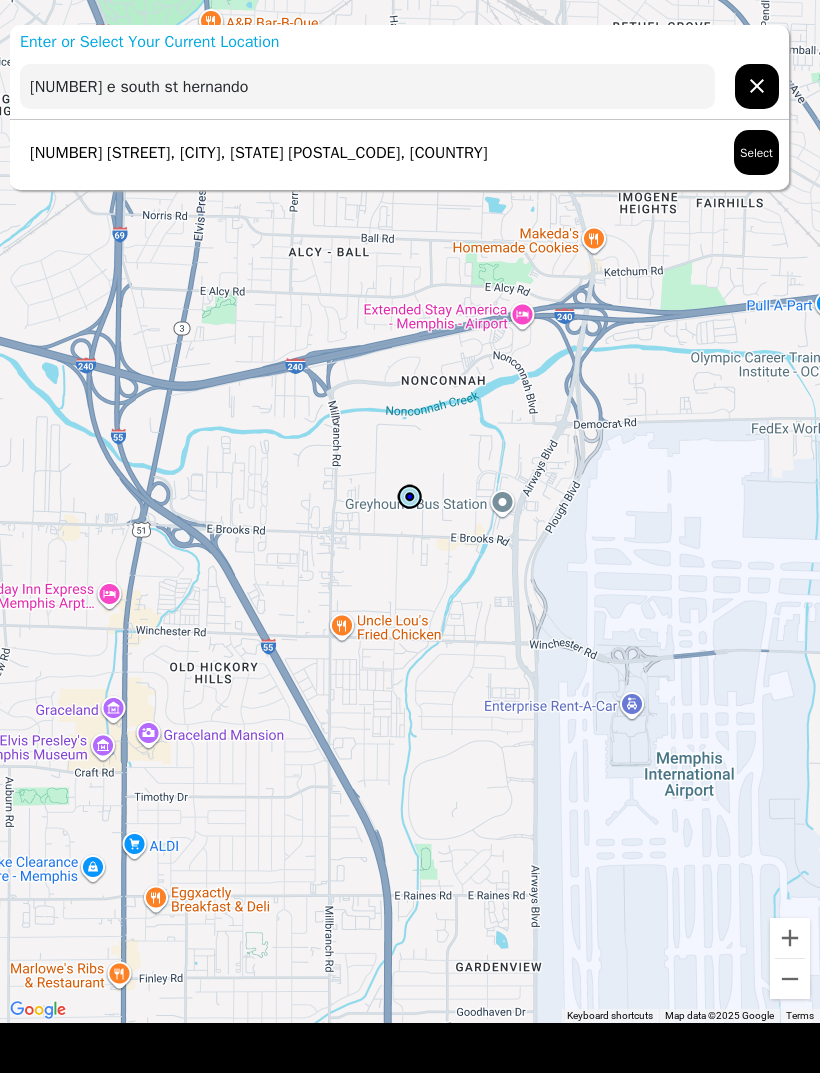 click on "[NUMBER] [STREET], [CITY], [STATE] [POSTAL_CODE], [COUNTRY]" at bounding box center [254, 153] 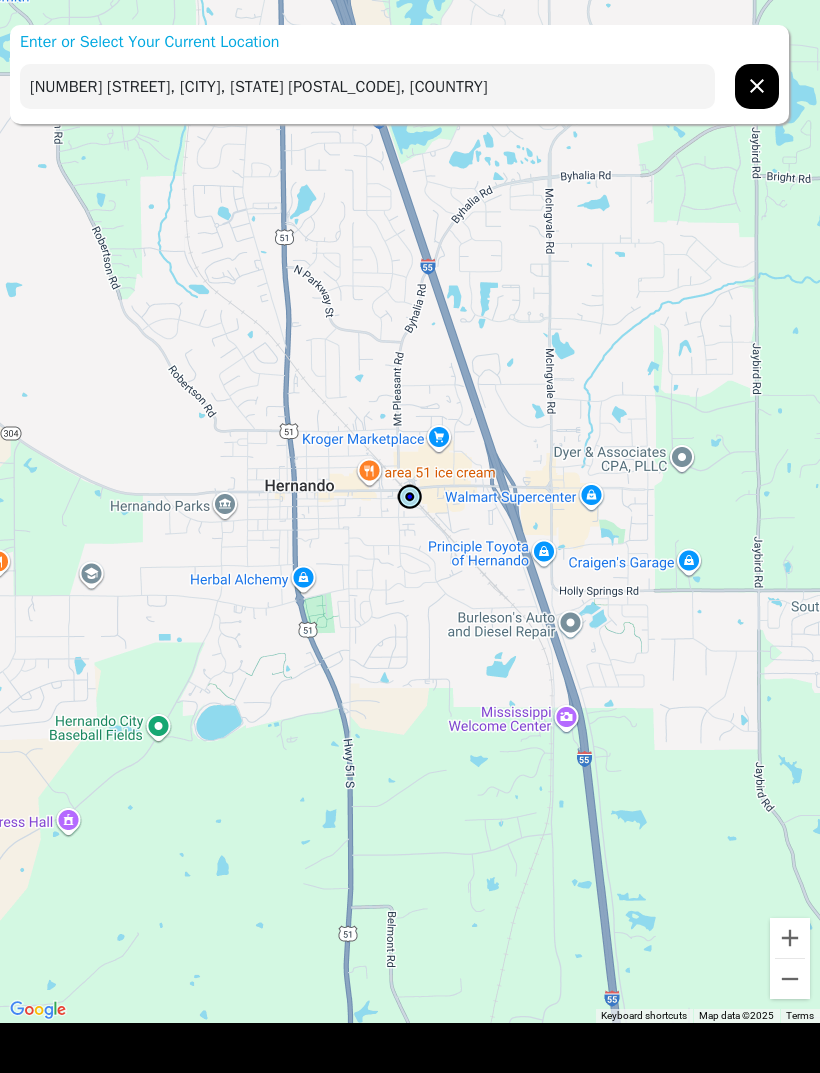 click on "[NUMBER] [STREET], [CITY], [STATE] [POSTAL_CODE], [COUNTRY]" at bounding box center [367, 86] 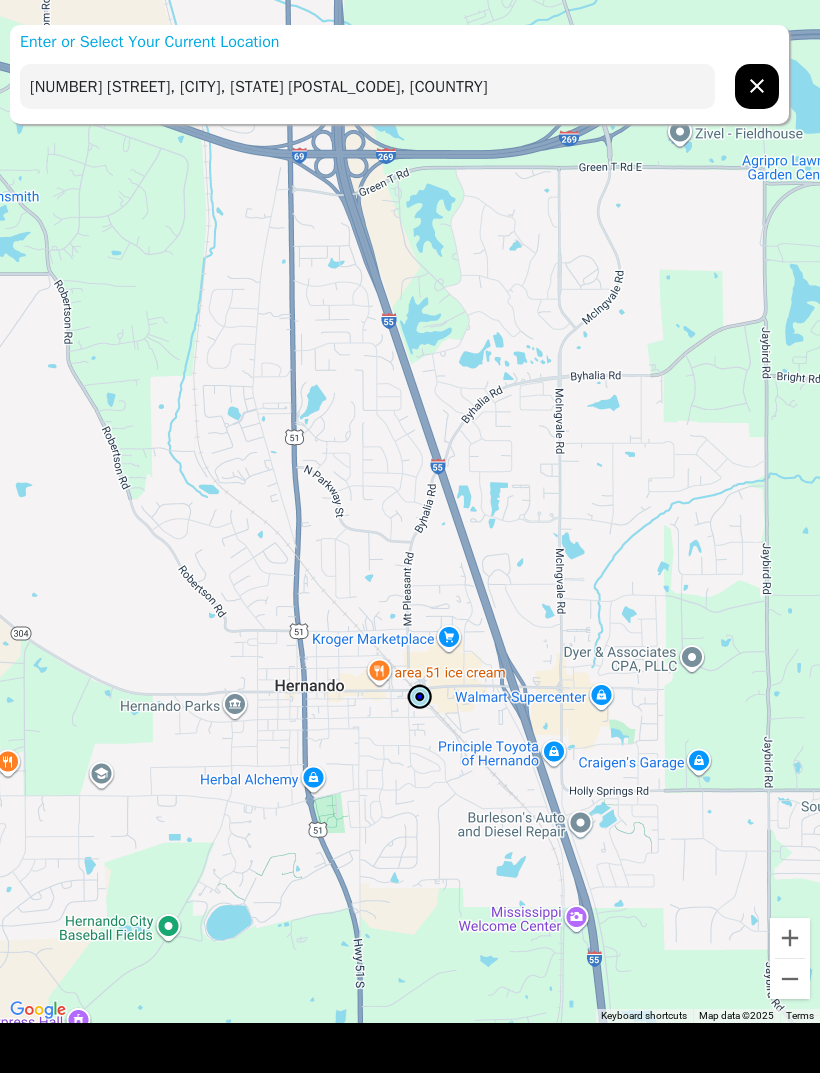 click on "[NUMBER] [STREET], [CITY], [STATE] [POSTAL_CODE], [COUNTRY]" at bounding box center [367, 86] 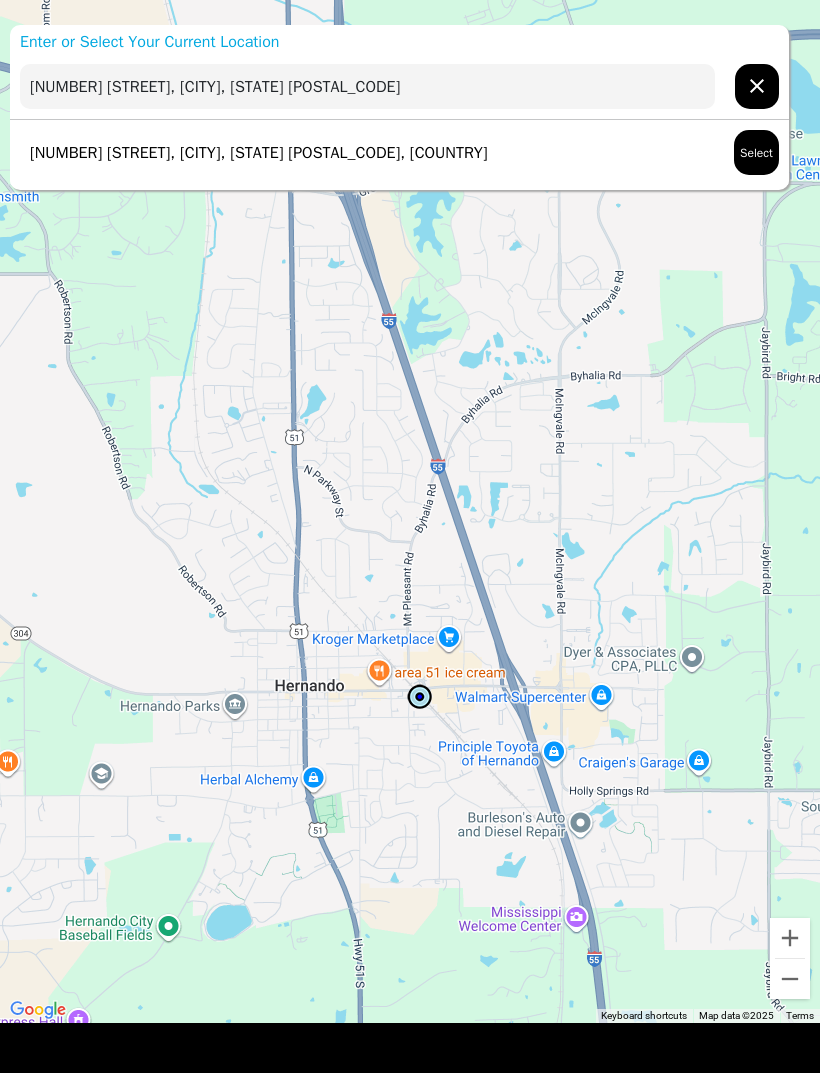 click on "Select" at bounding box center [756, 152] 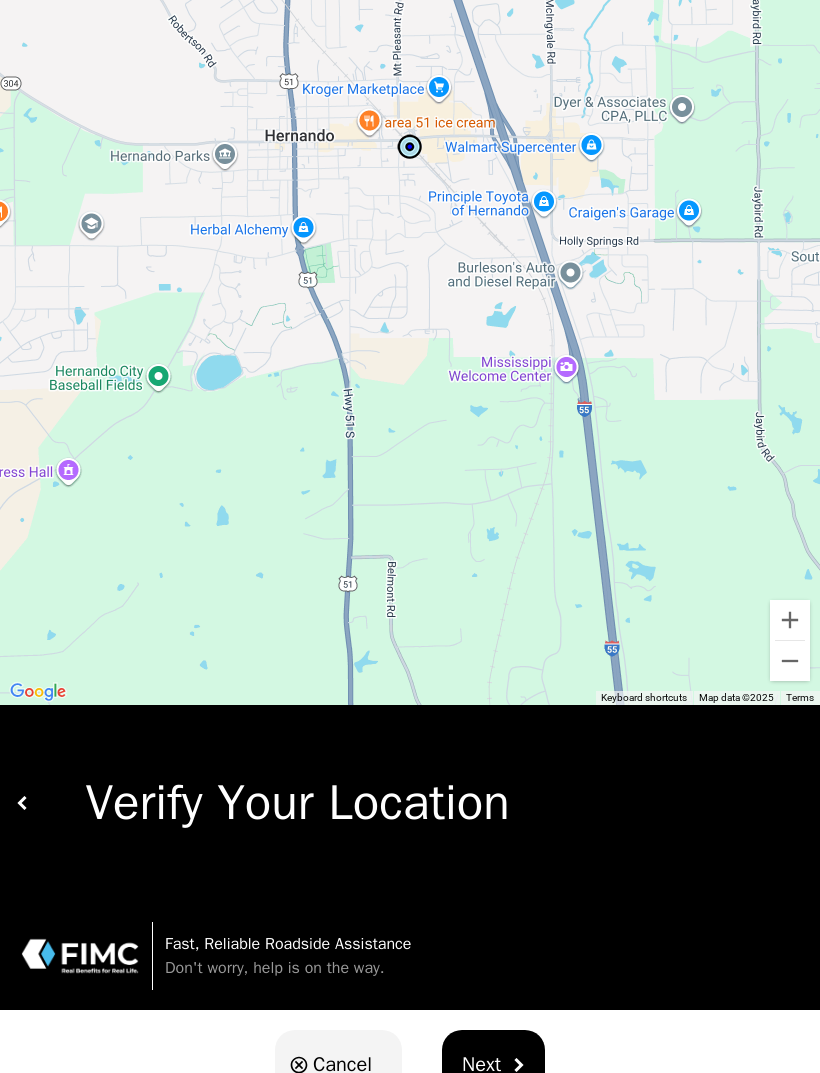 scroll, scrollTop: 398, scrollLeft: 0, axis: vertical 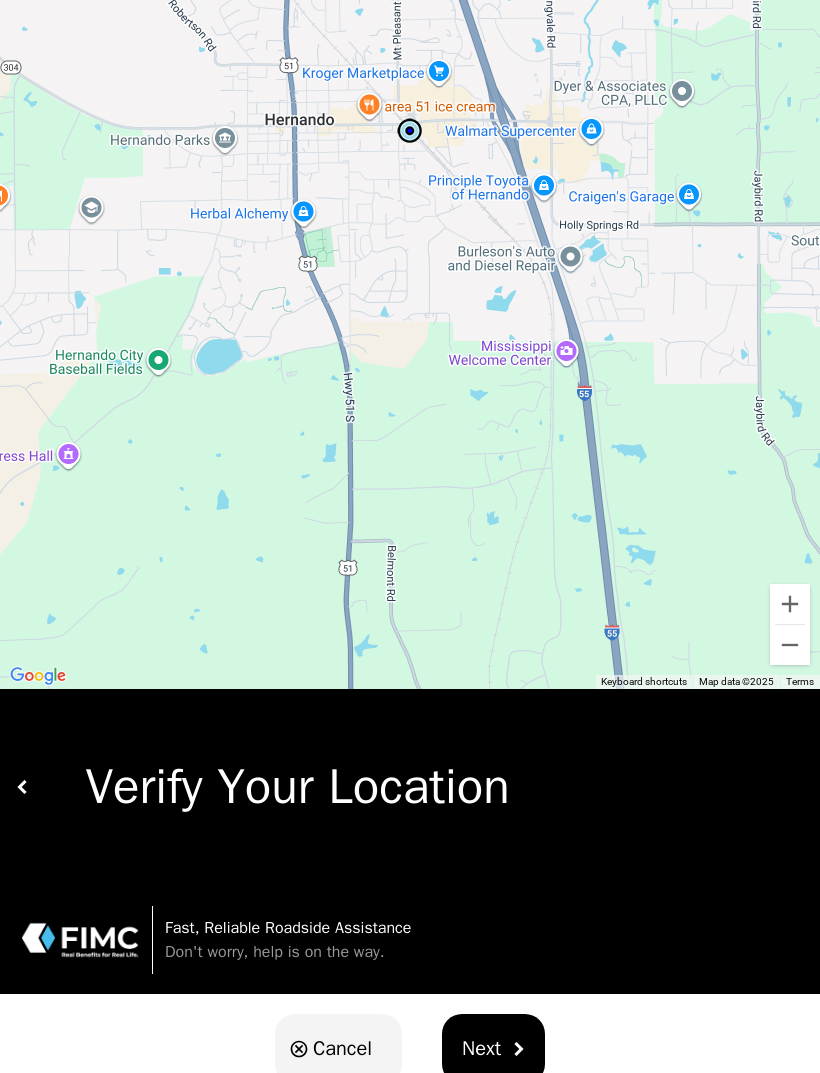click on "Verify Your Location" at bounding box center [416, 788] 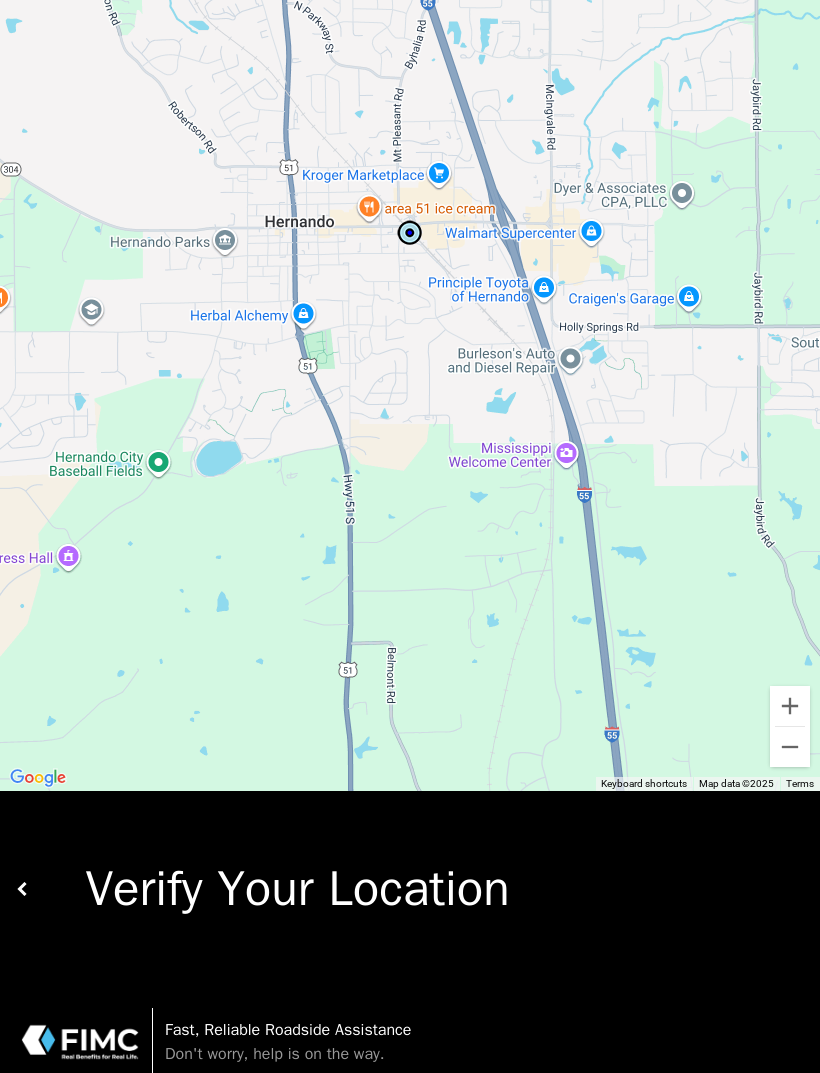 scroll, scrollTop: 293, scrollLeft: 0, axis: vertical 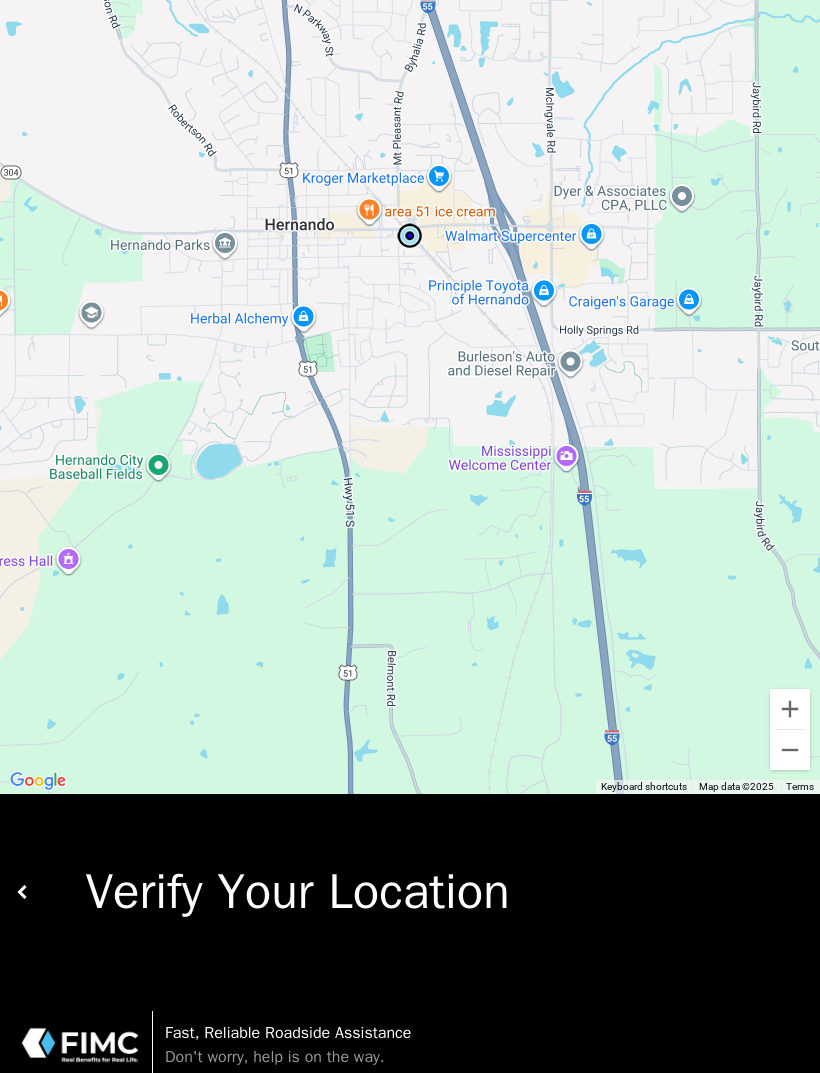 click at bounding box center [23, 892] 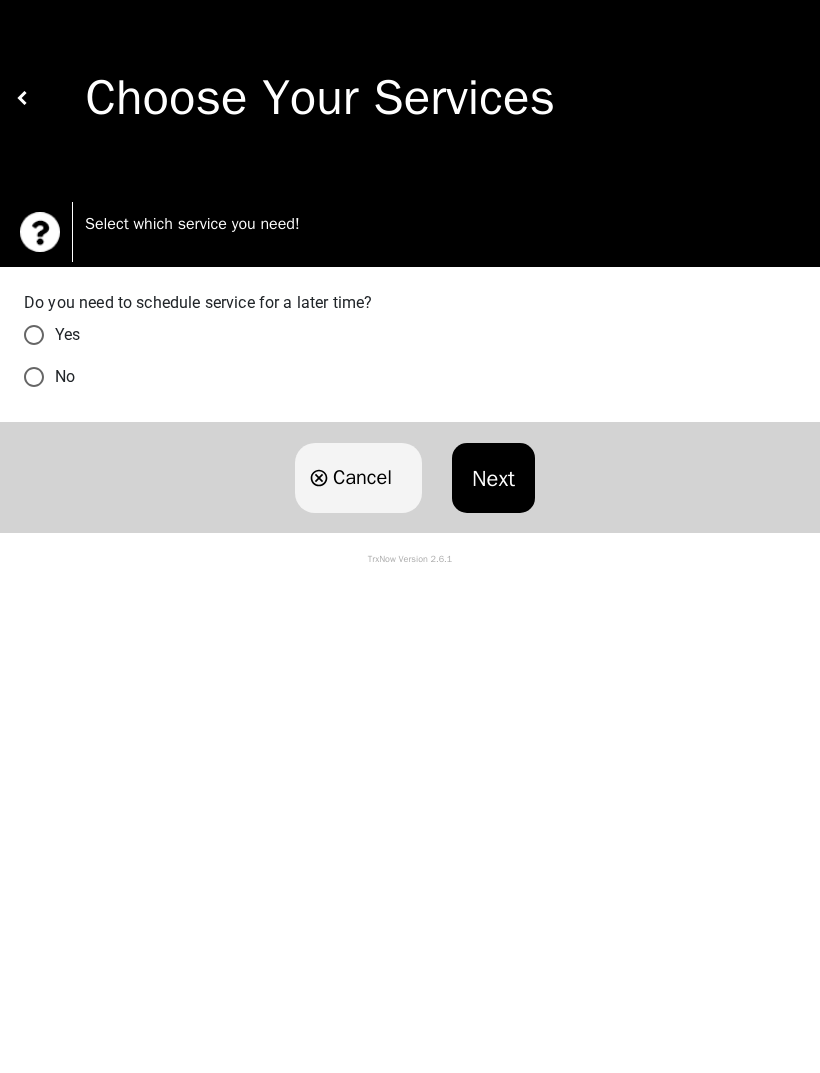 scroll, scrollTop: 0, scrollLeft: 0, axis: both 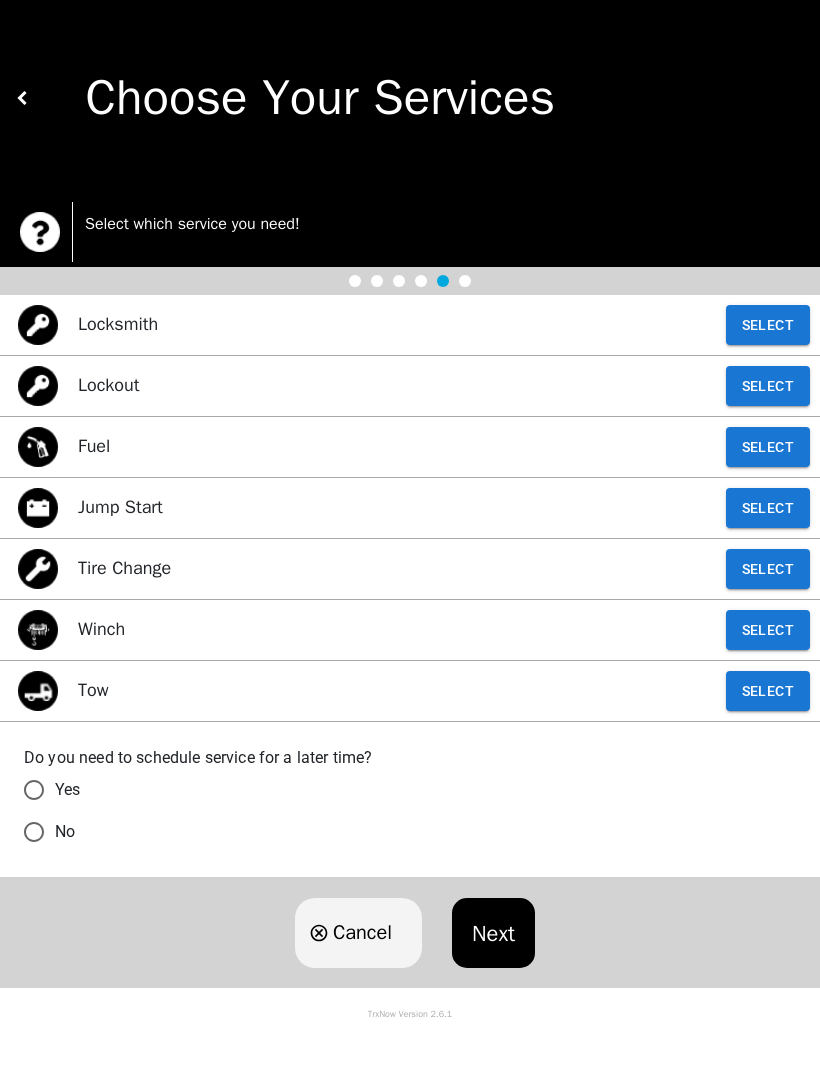click on "Select" at bounding box center (768, 691) 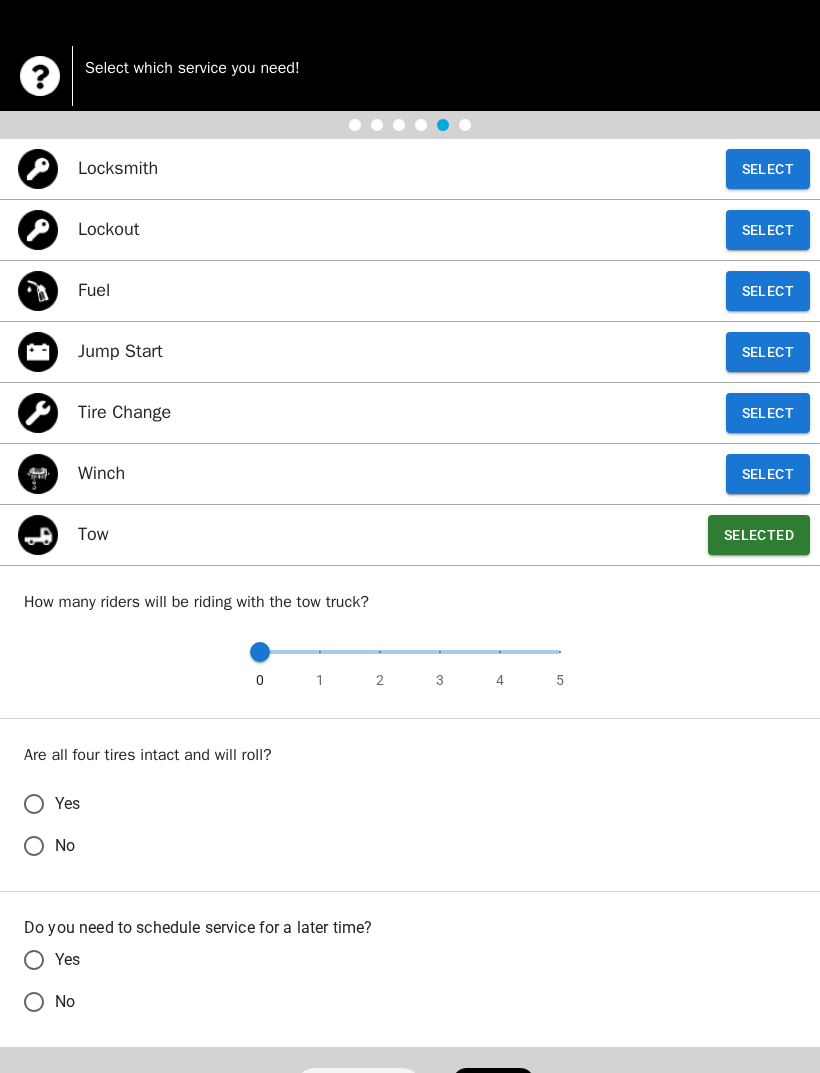 scroll, scrollTop: 167, scrollLeft: 0, axis: vertical 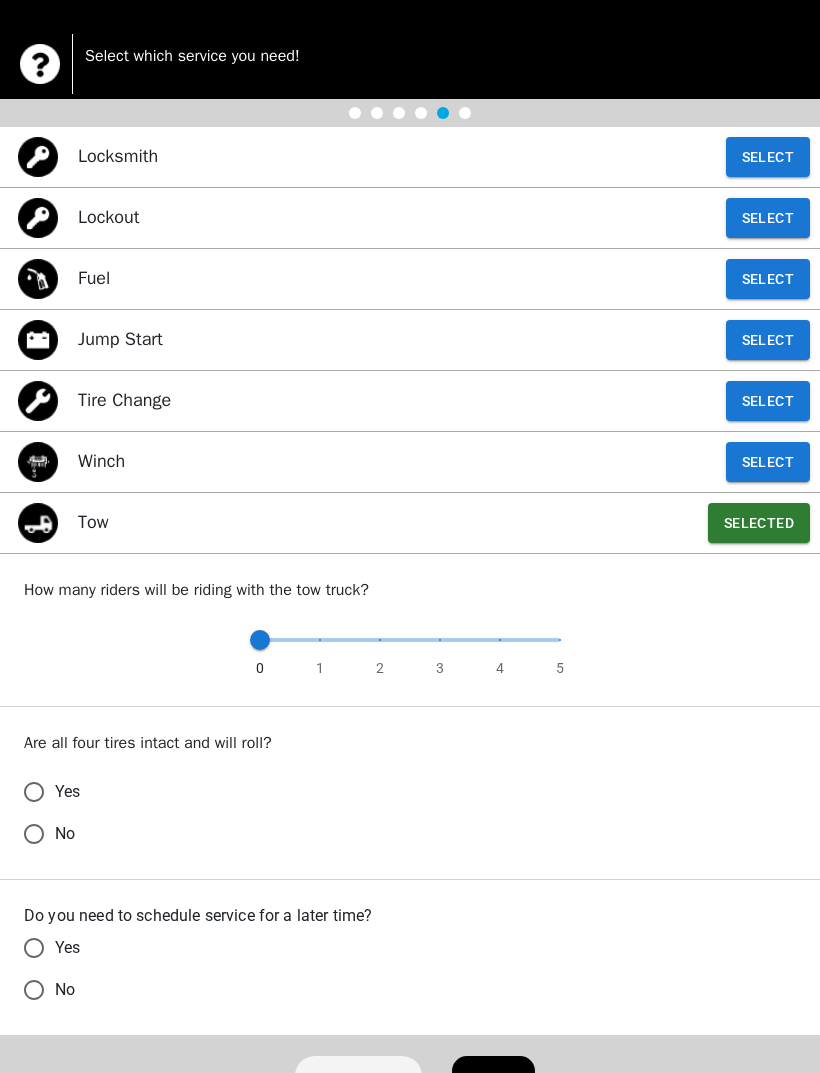 click on "Yes" at bounding box center (34, 793) 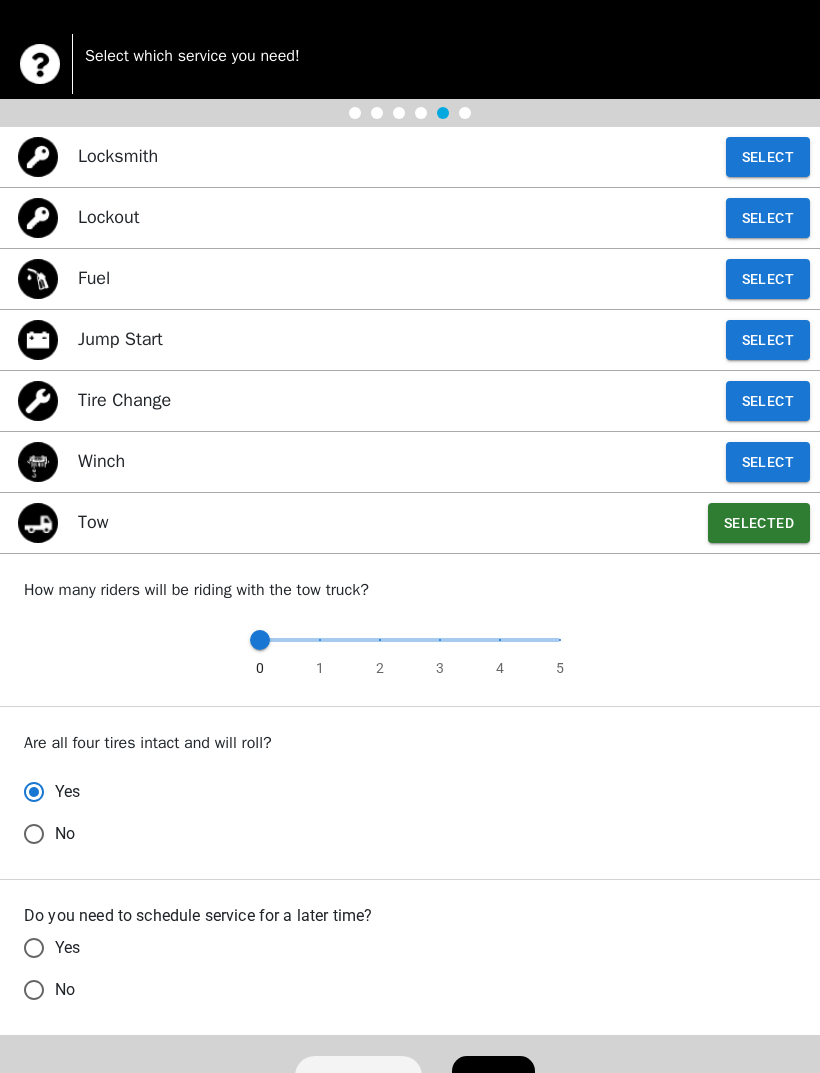 radio on "false" 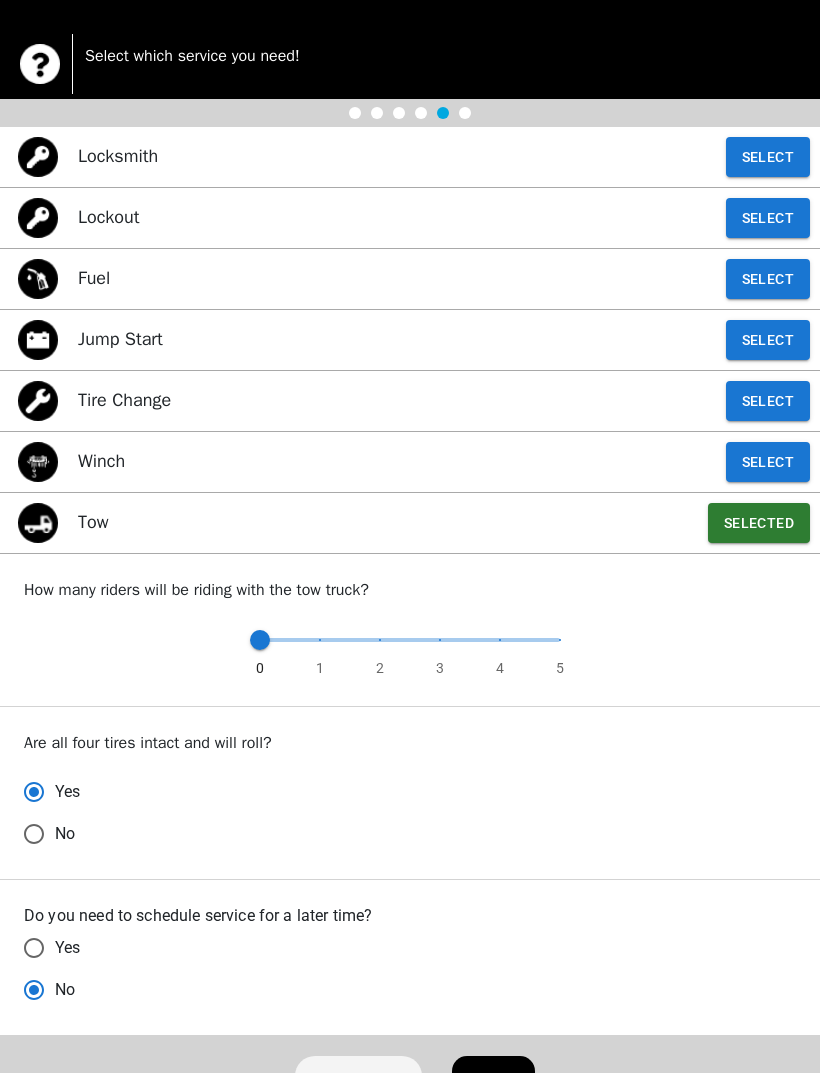 click on "Next" at bounding box center [493, 1091] 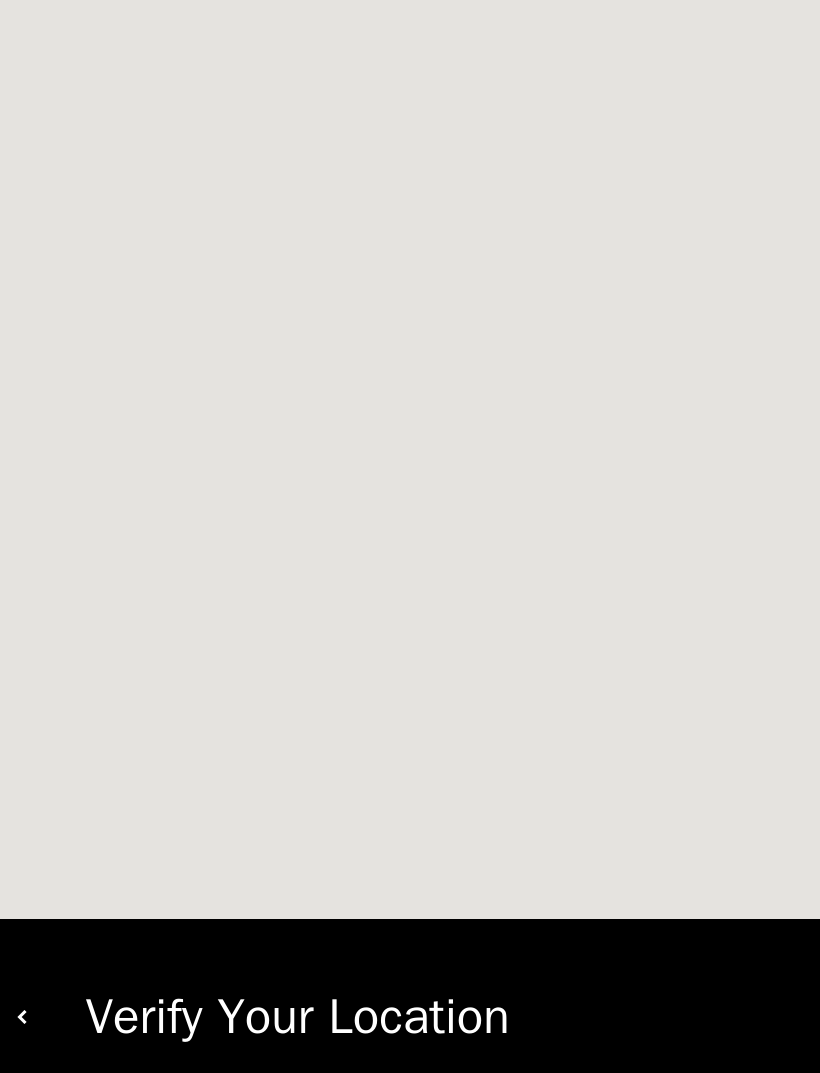 scroll, scrollTop: 0, scrollLeft: 0, axis: both 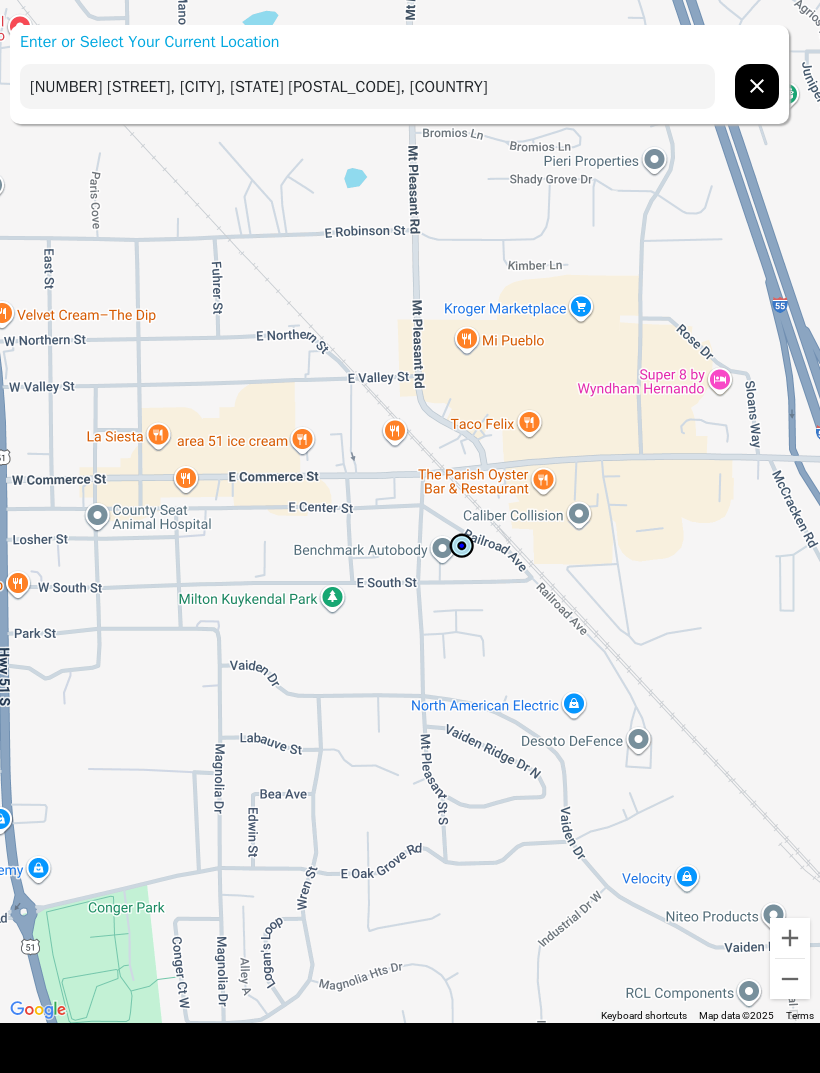 click on "[NUMBER] [STREET], [CITY], [STATE] [POSTAL_CODE], [COUNTRY]" at bounding box center [367, 86] 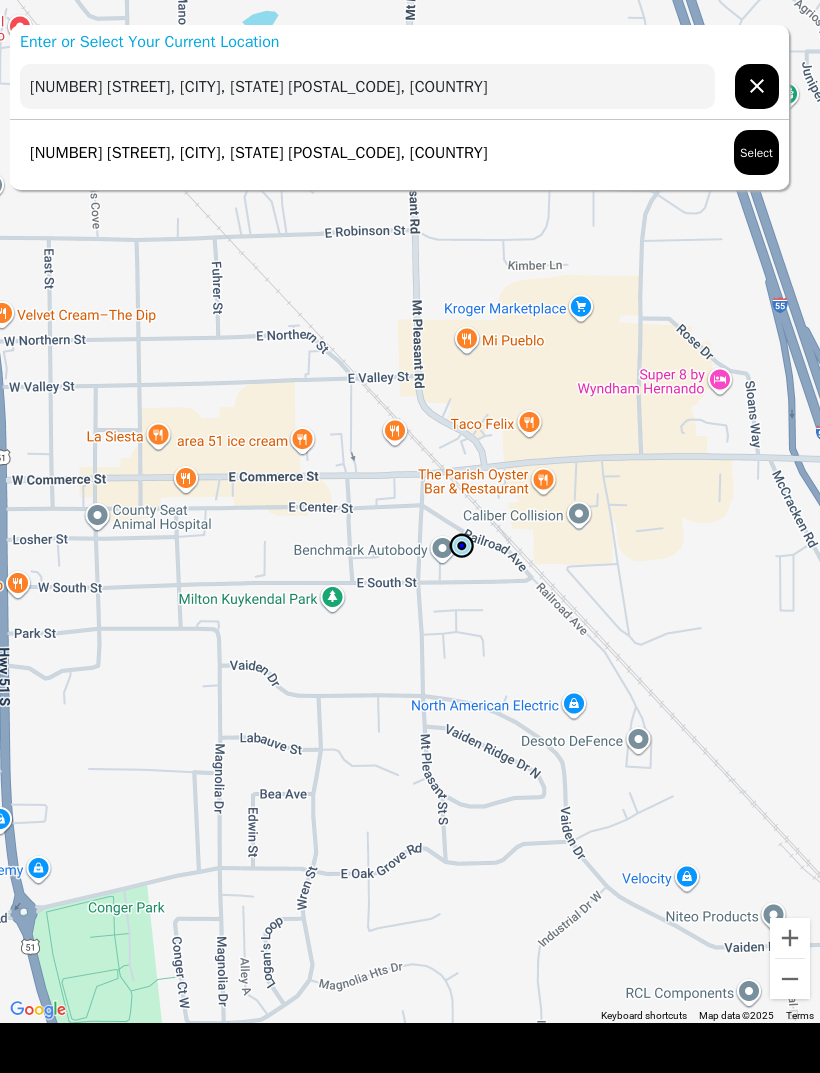 click on "Select" at bounding box center (756, 152) 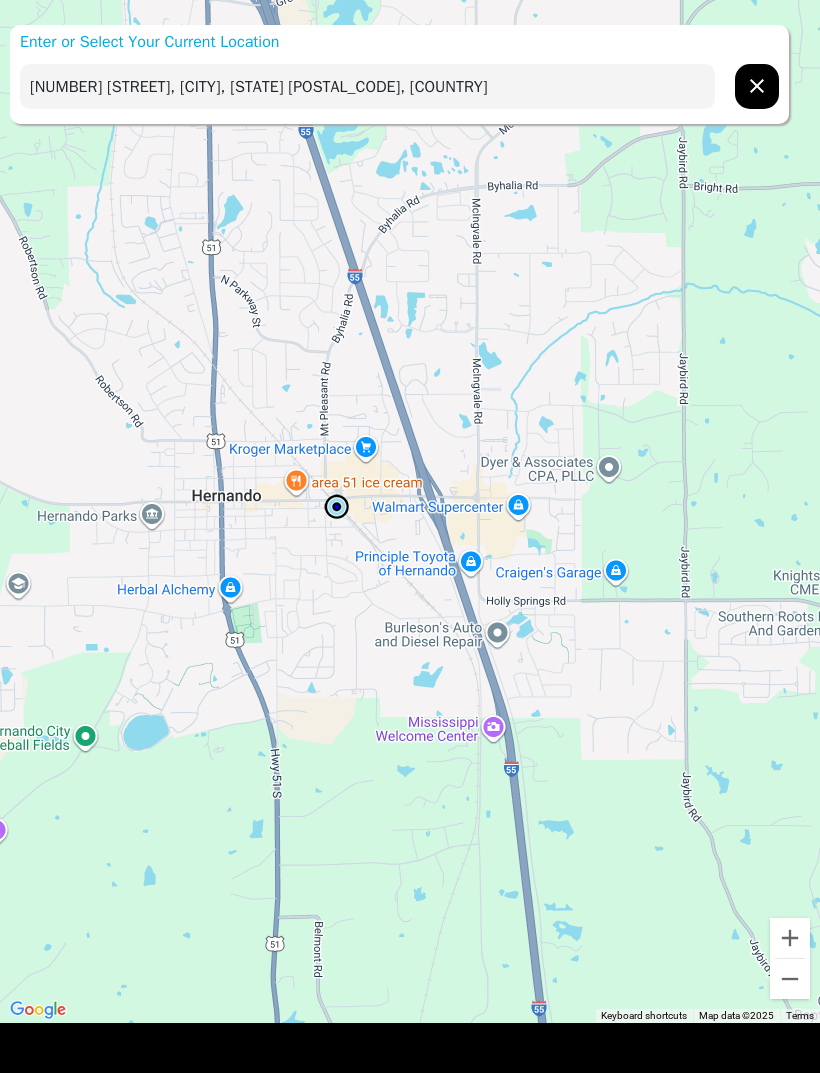 click on "Enter or Select Your Current Location" at bounding box center (399, 42) 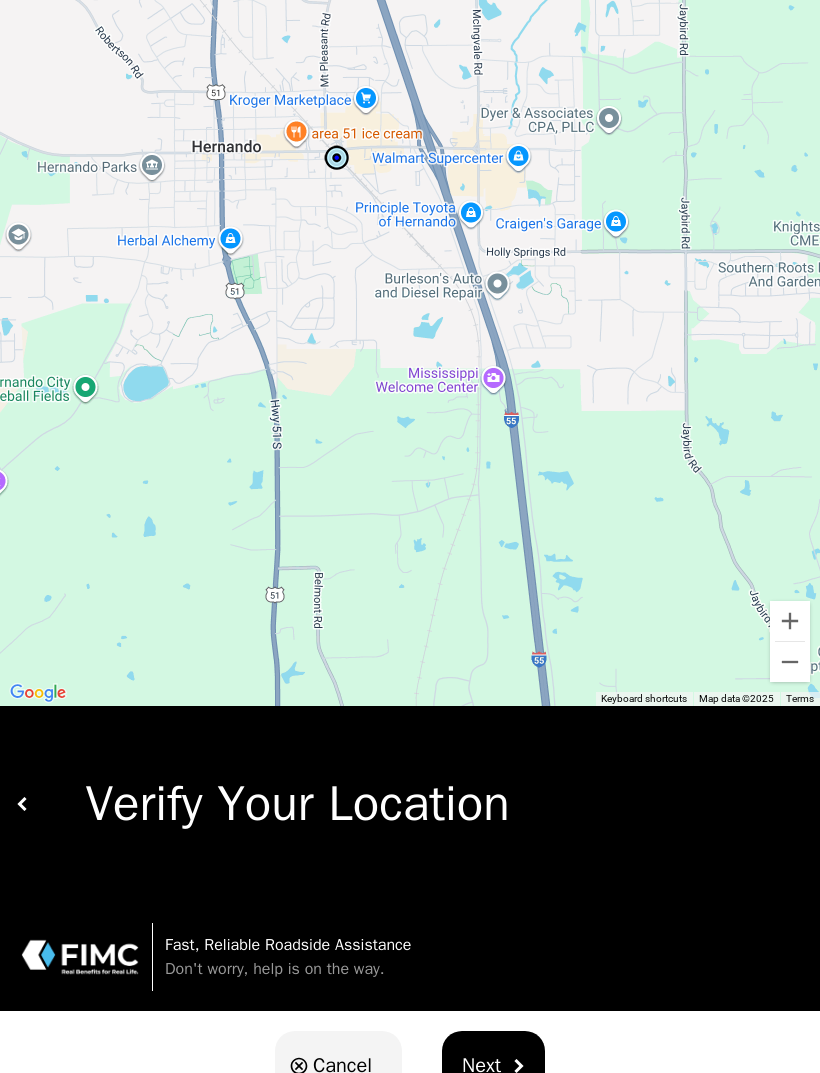 scroll, scrollTop: 398, scrollLeft: 0, axis: vertical 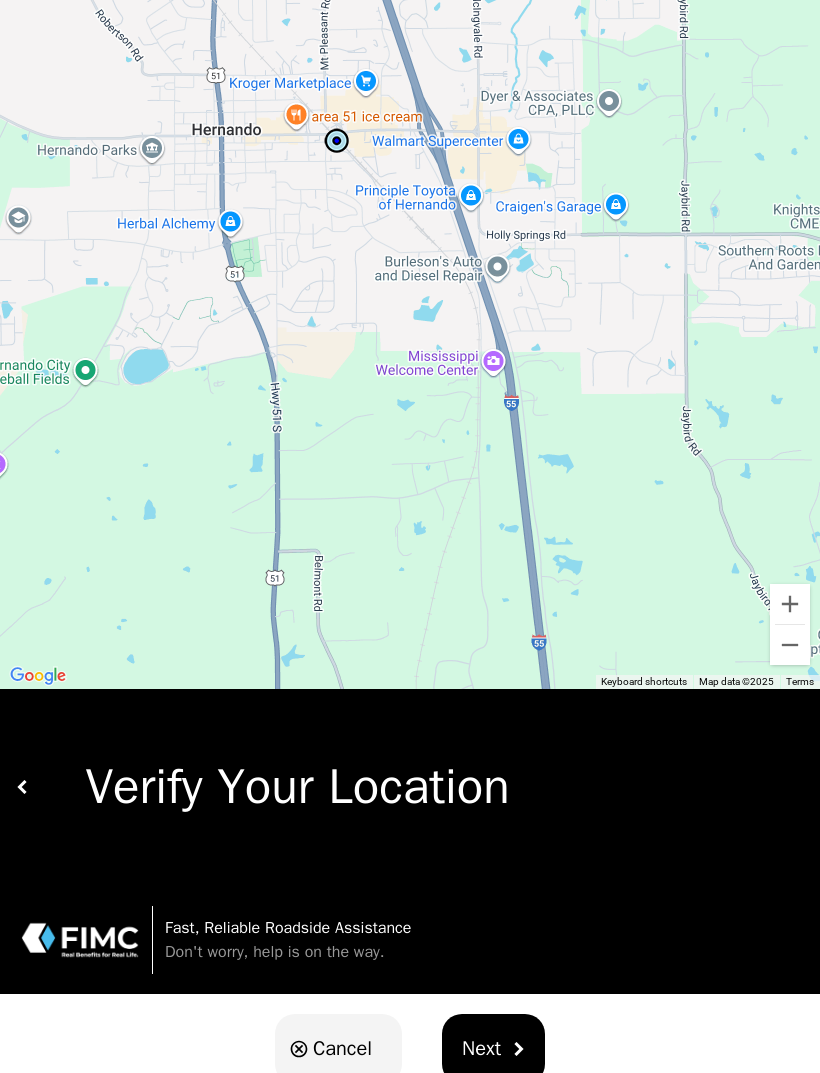 click on "Next" at bounding box center [493, 1049] 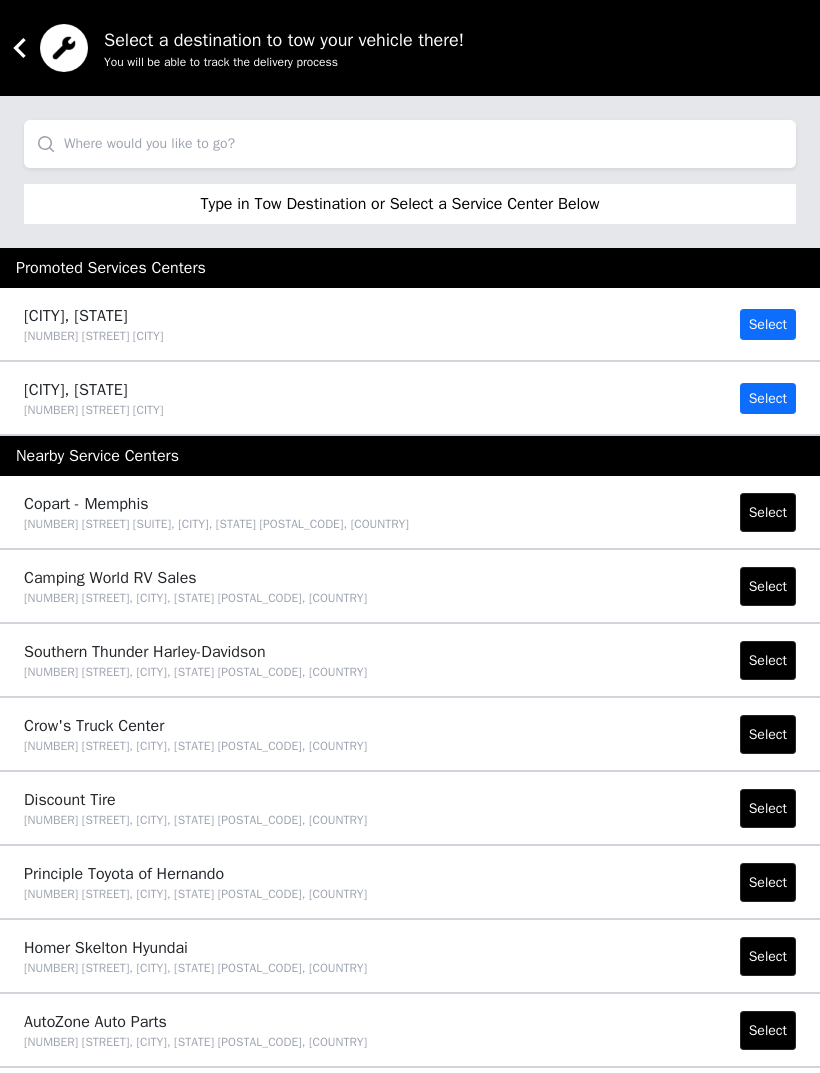 click at bounding box center (410, 144) 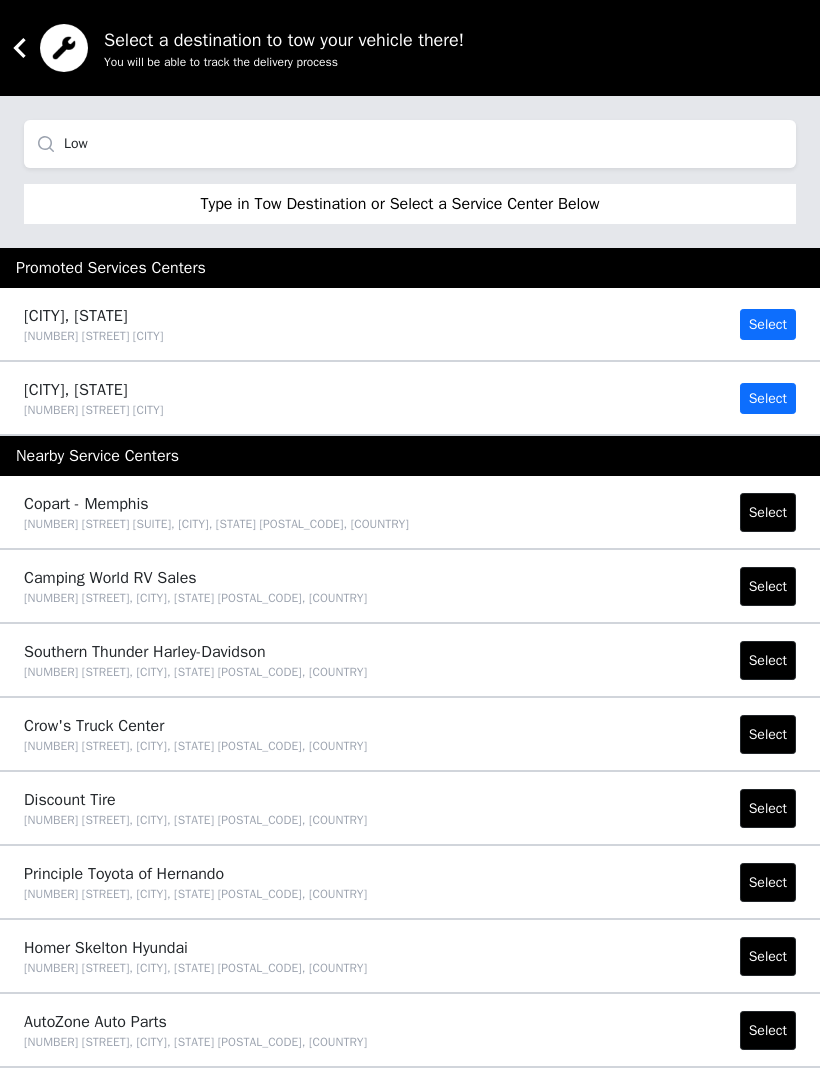 type on "Low" 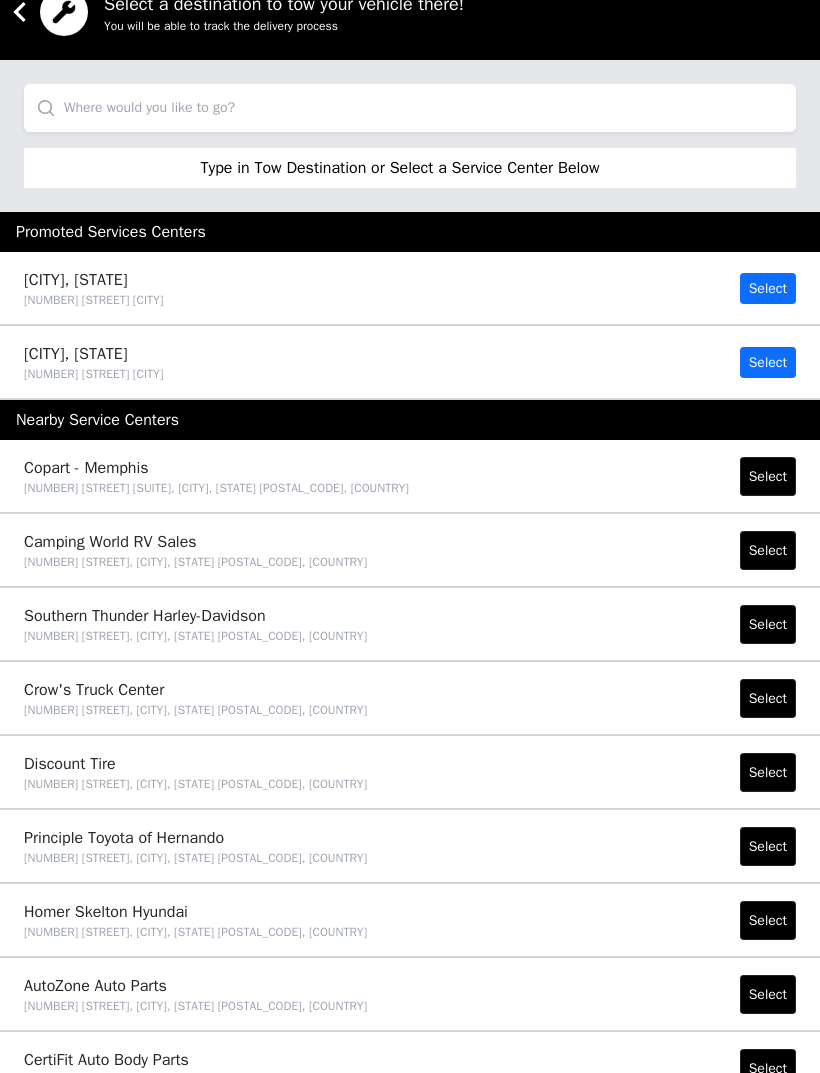 scroll, scrollTop: 36, scrollLeft: 0, axis: vertical 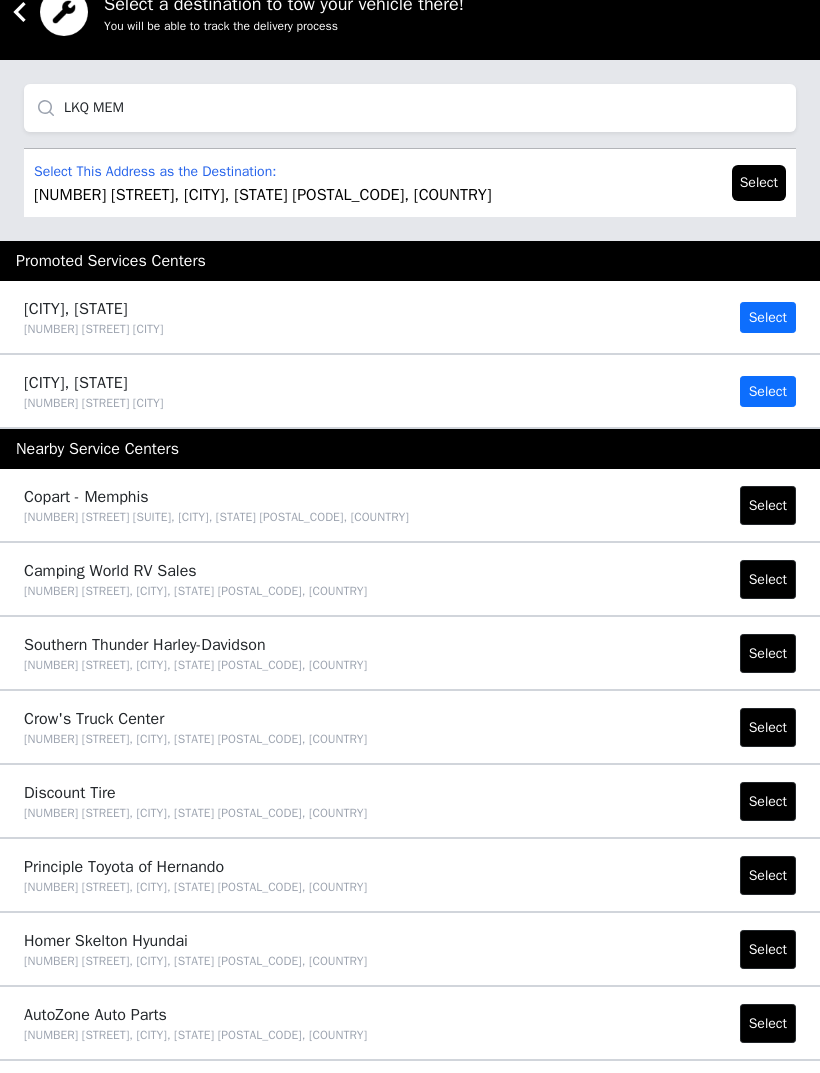 type on "LKQ MEM" 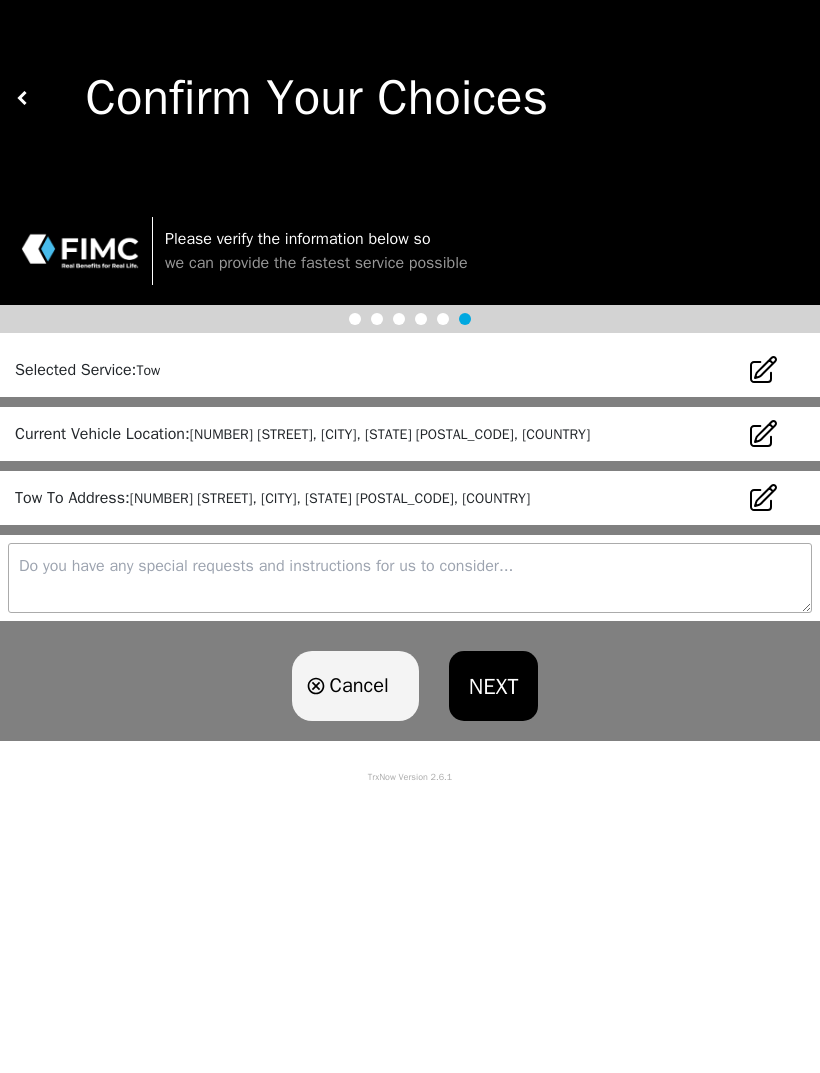 click on "NEXT" at bounding box center (494, 686) 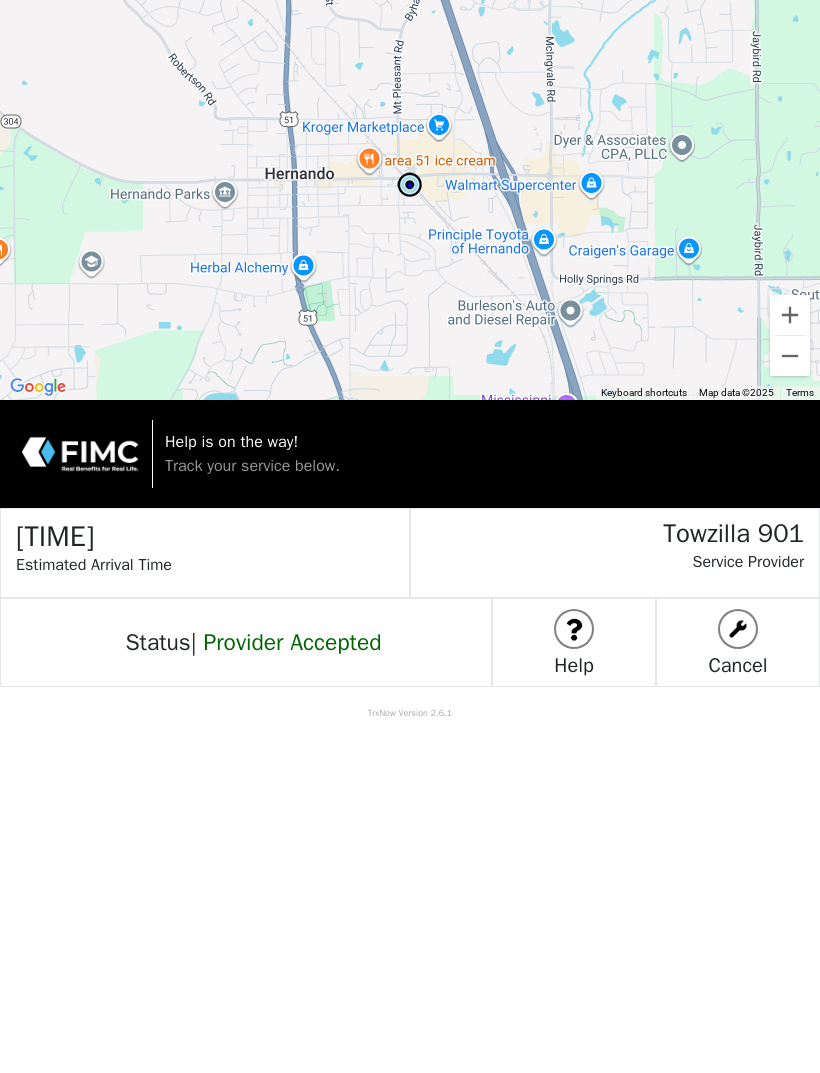 click on "Towzilla 901" at bounding box center (607, 529) 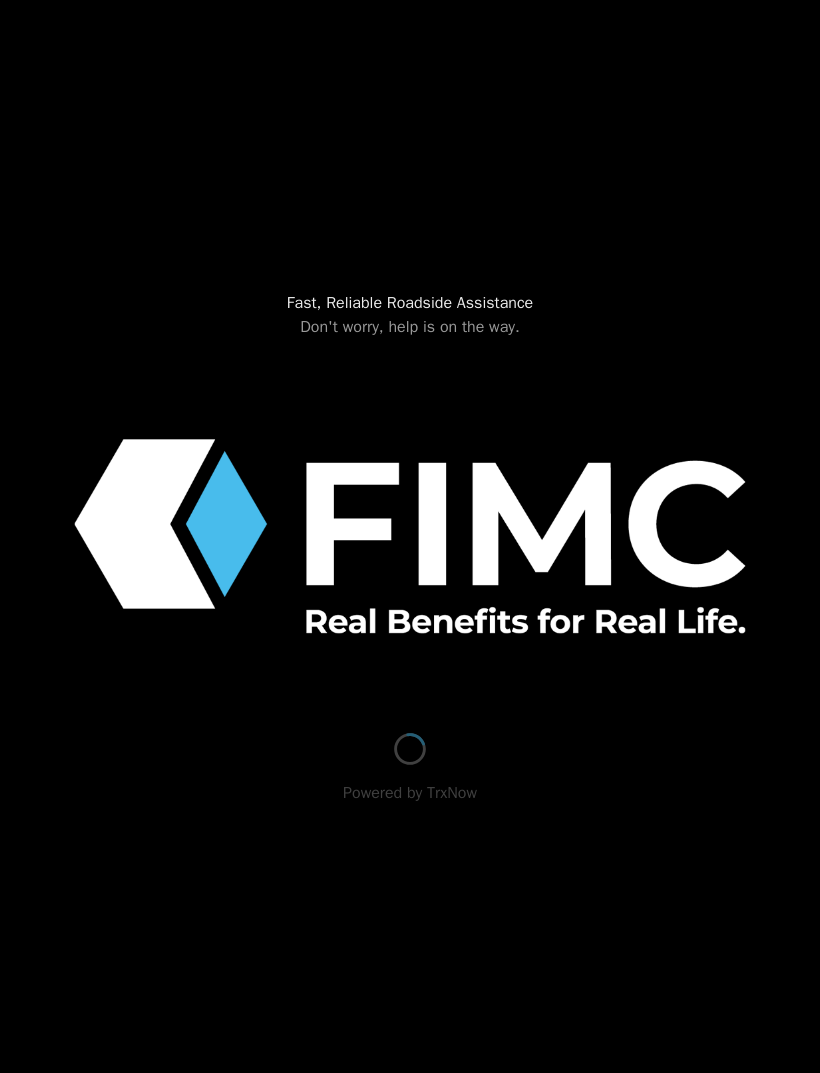 scroll, scrollTop: 0, scrollLeft: 0, axis: both 